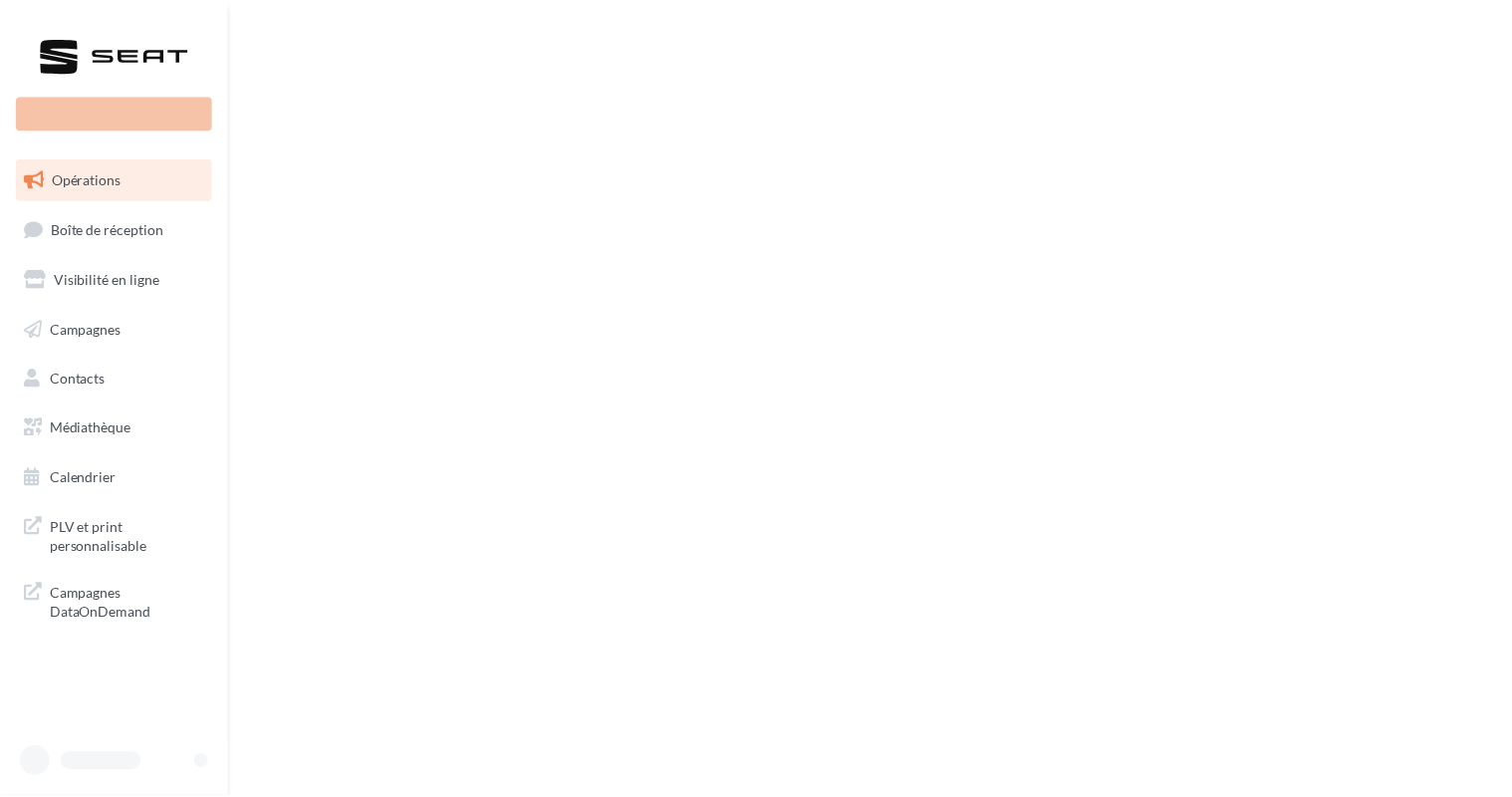 scroll, scrollTop: 0, scrollLeft: 0, axis: both 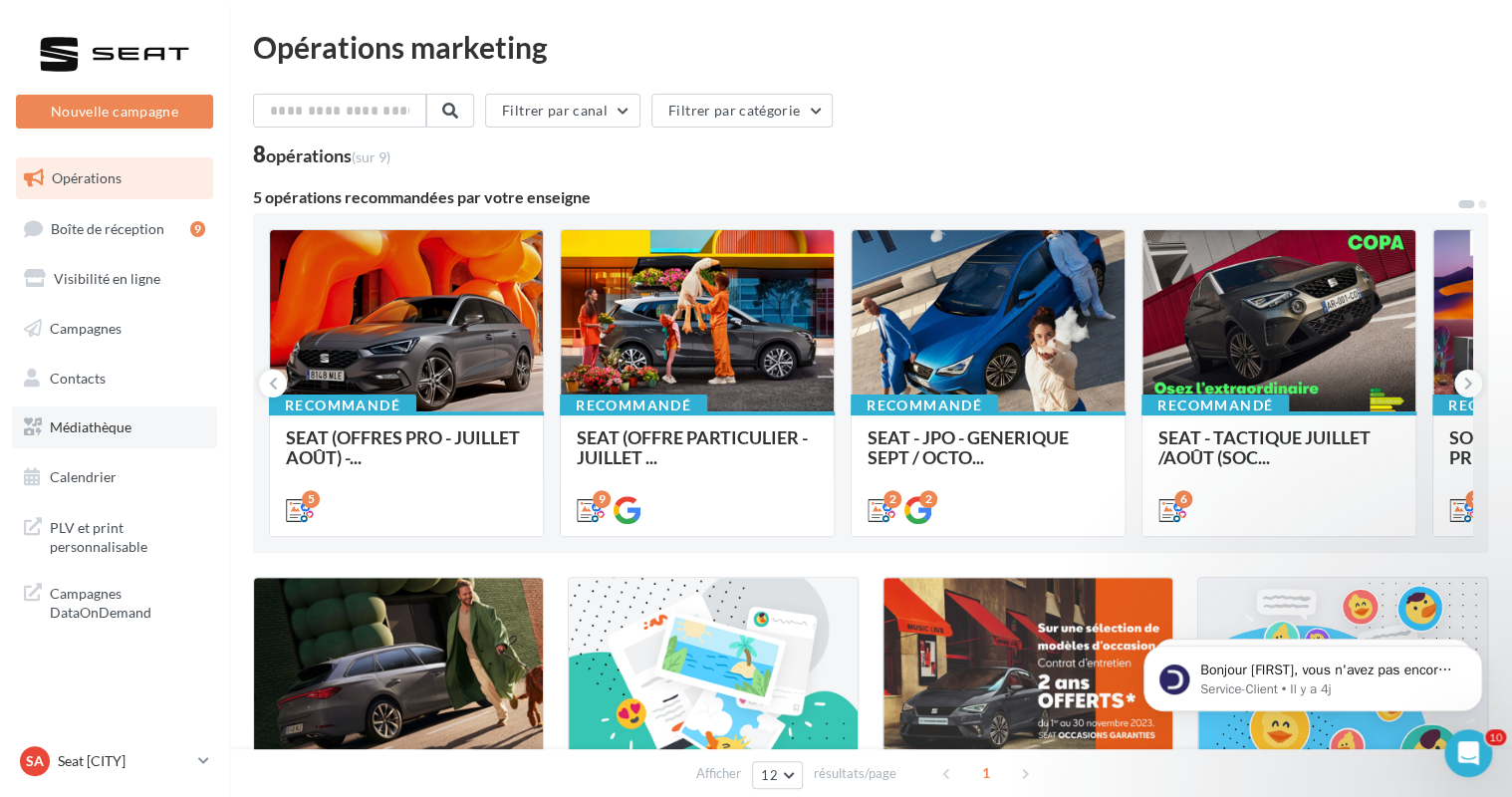 click on "Médiathèque" at bounding box center (91, 426) 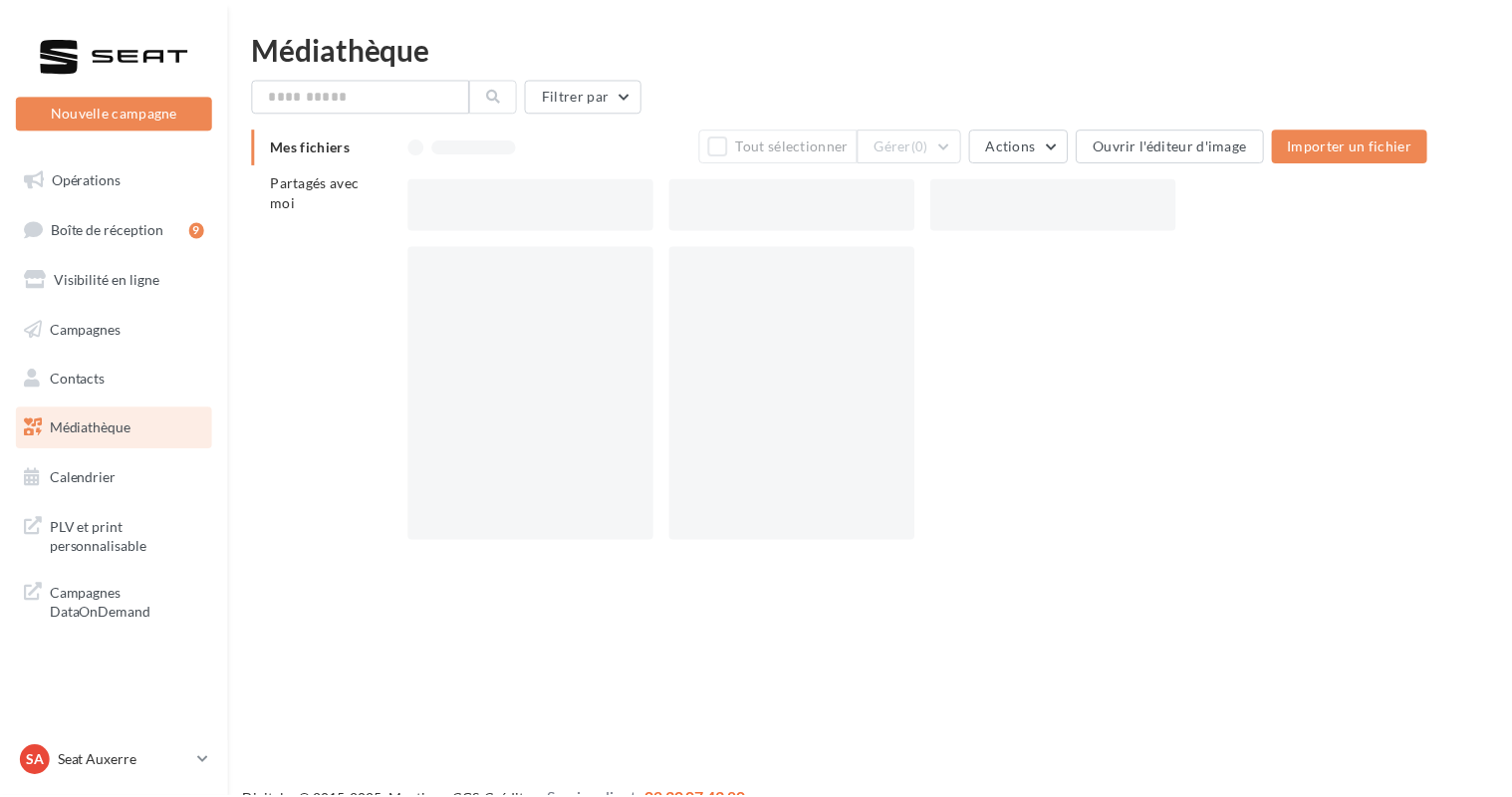 scroll, scrollTop: 0, scrollLeft: 0, axis: both 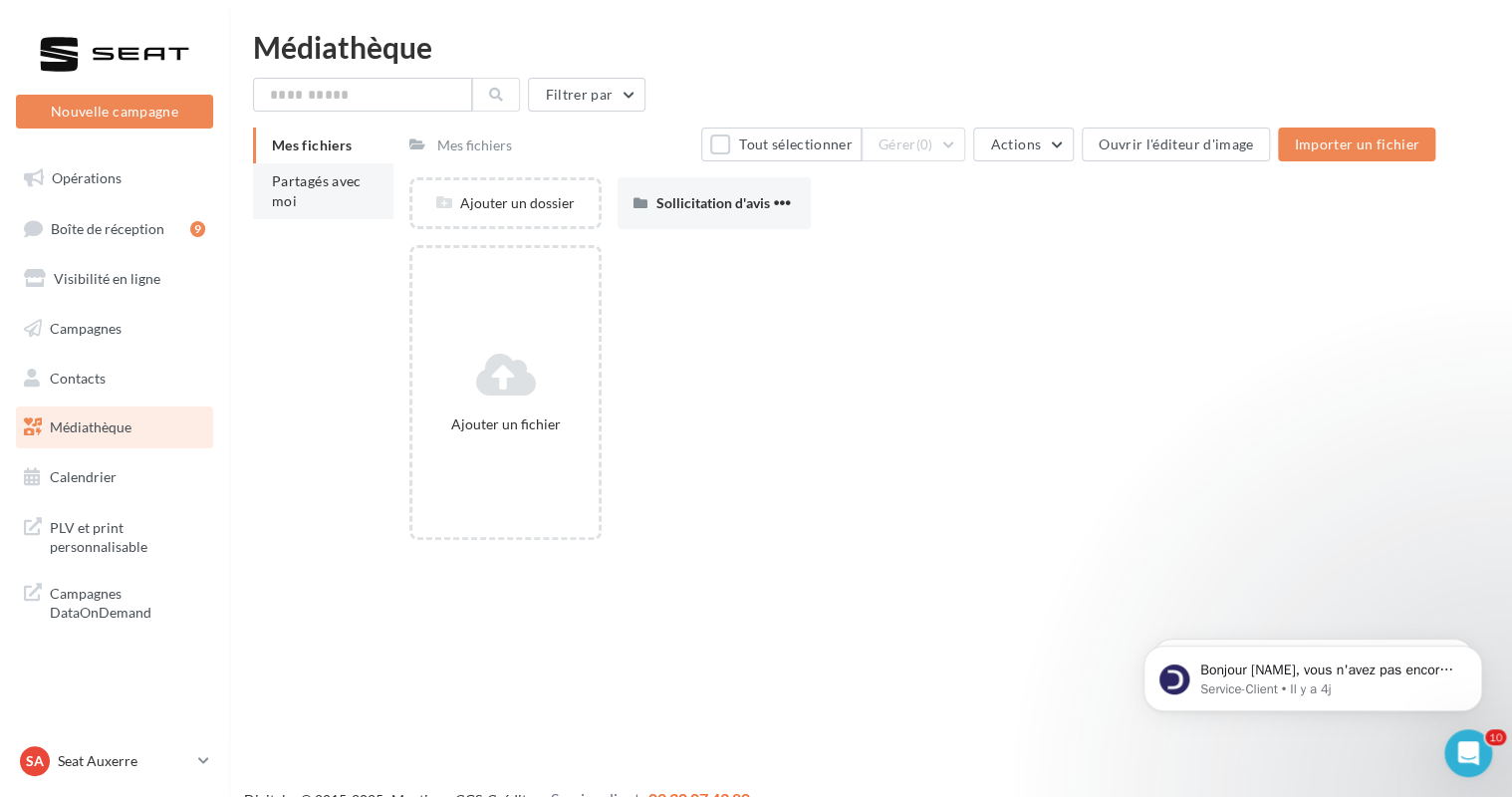 click on "Partagés avec moi" at bounding box center [323, 191] 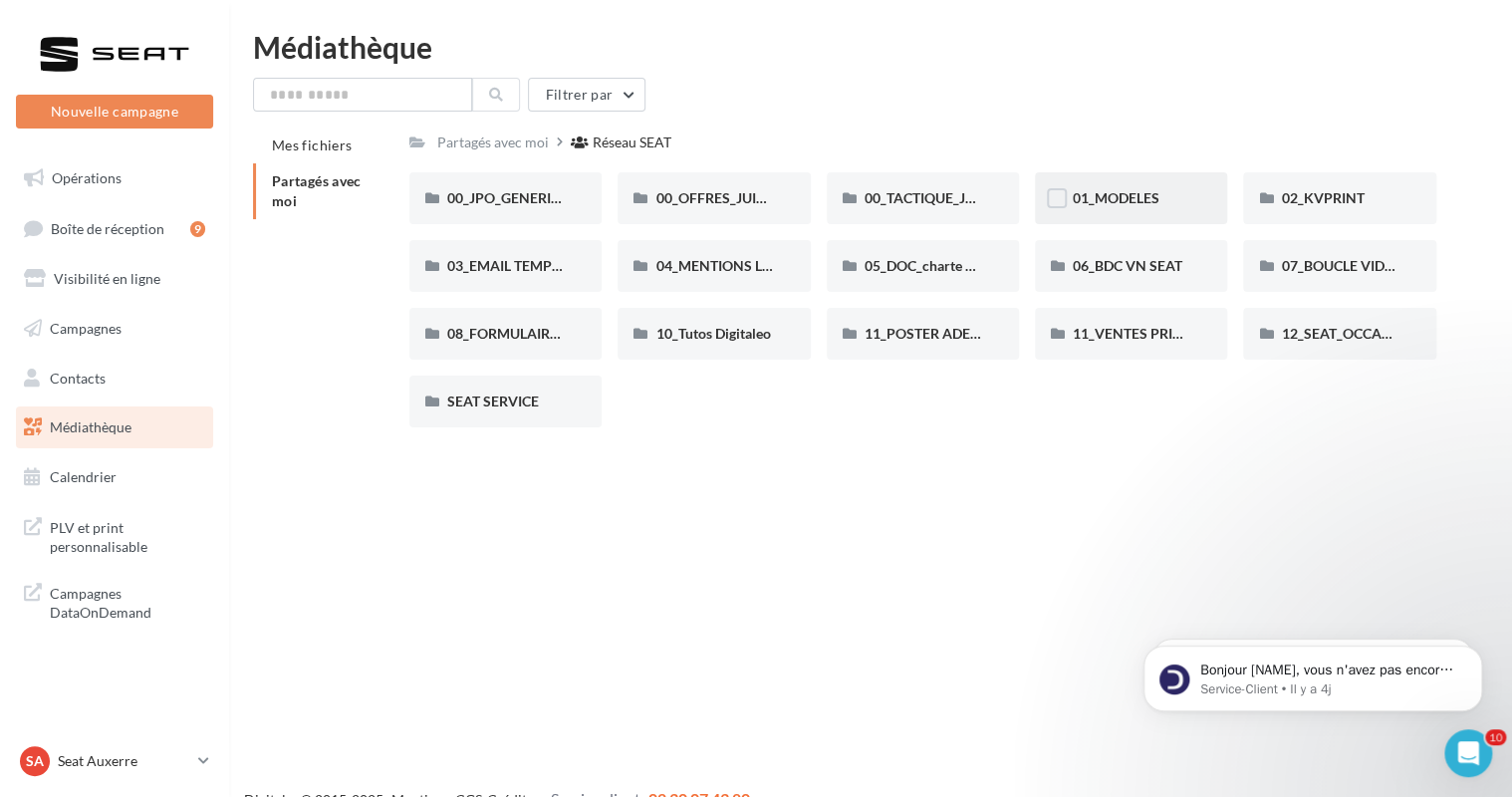click on "01_MODELES" at bounding box center (1131, 198) 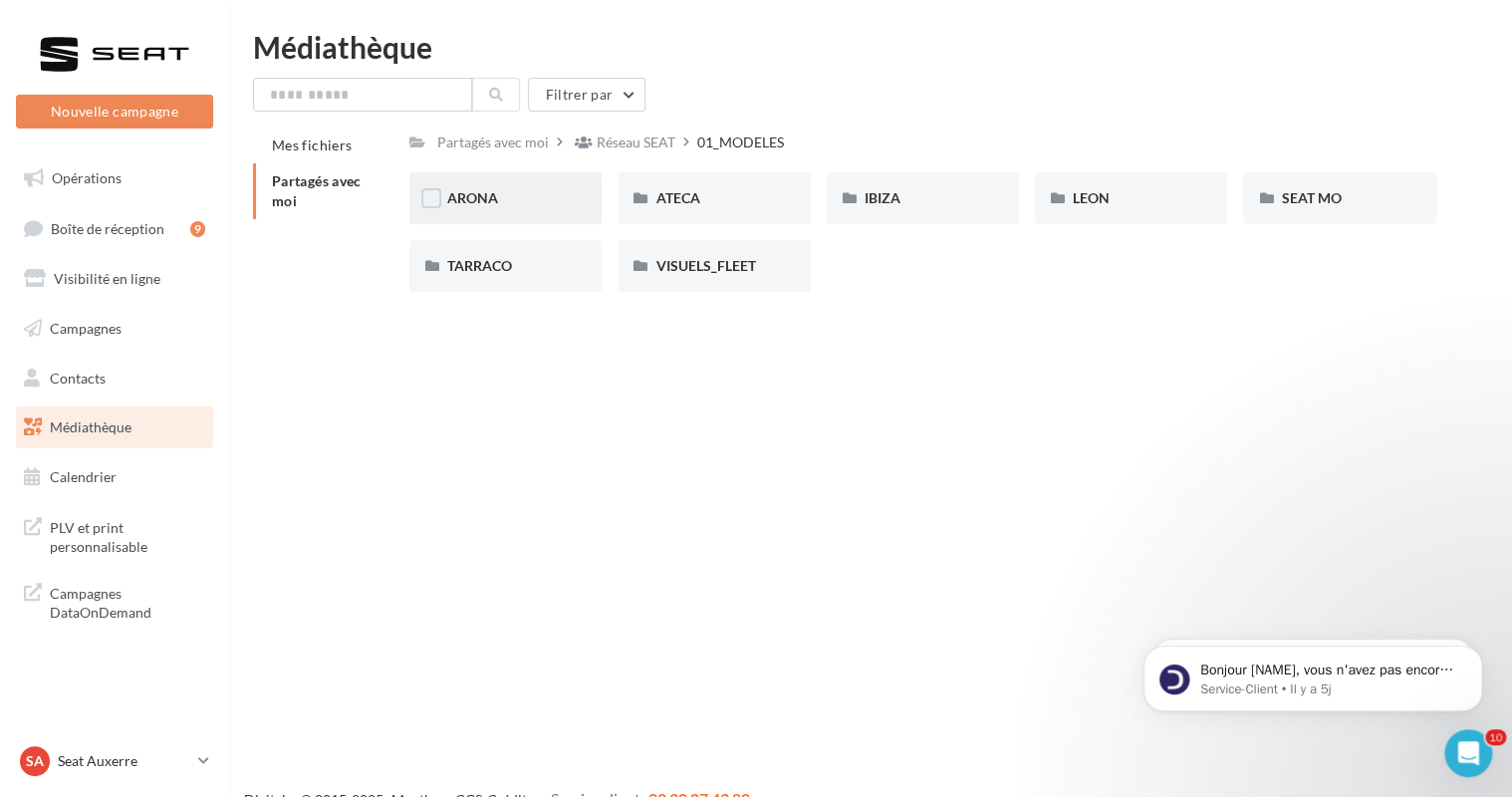 click on "ARONA" at bounding box center [505, 198] 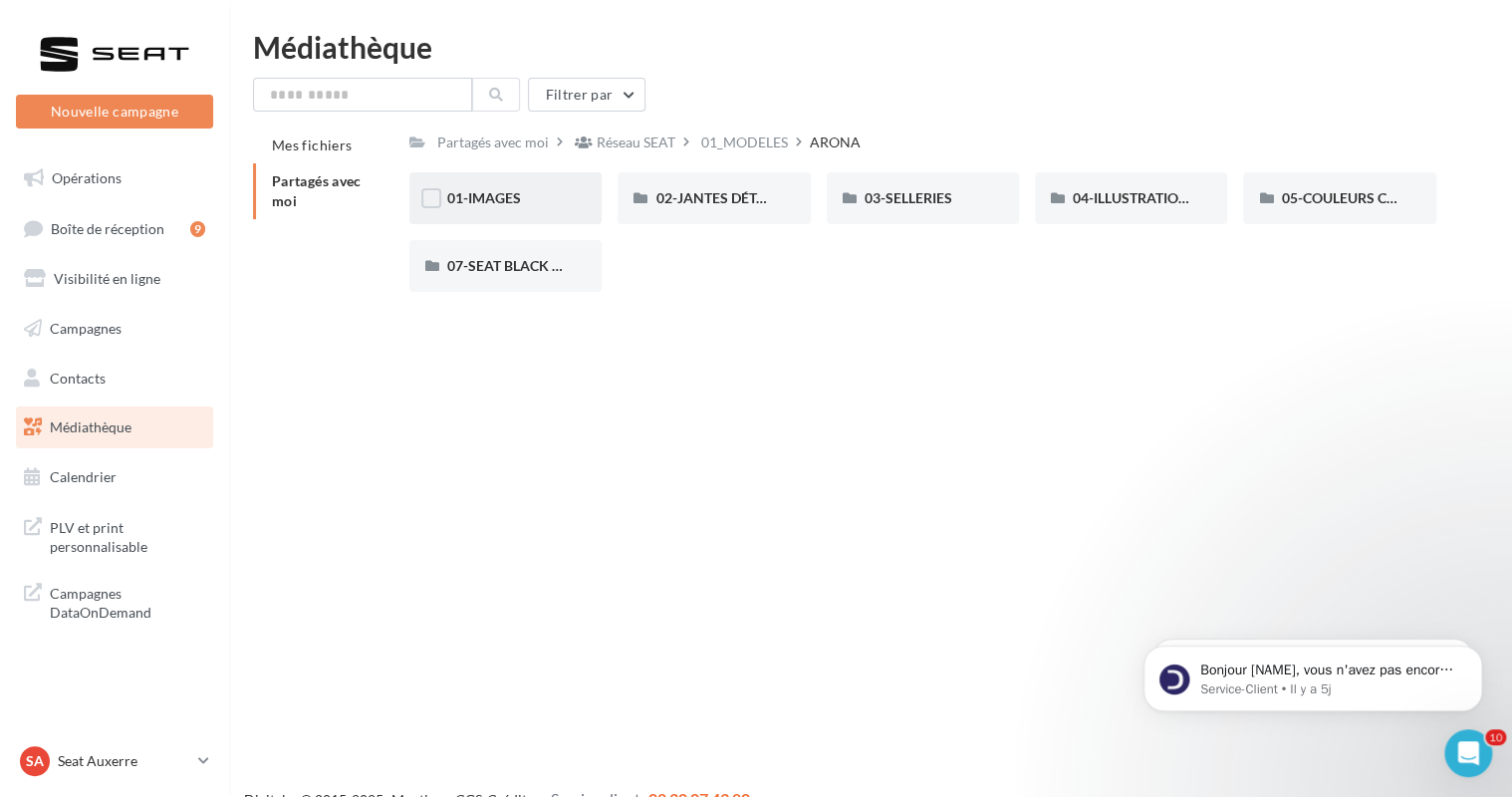 click on "01-IMAGES" at bounding box center (505, 198) 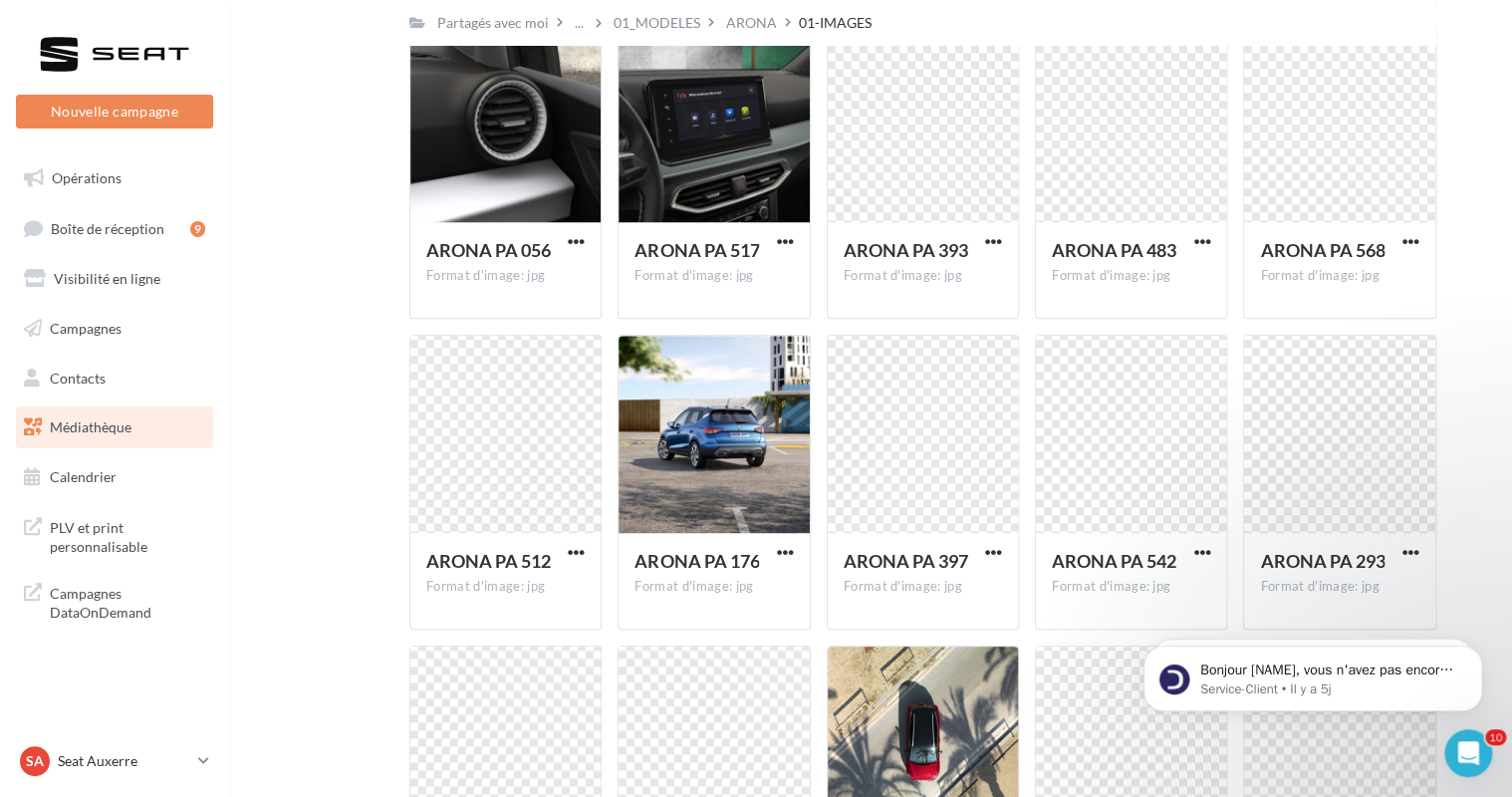 scroll, scrollTop: 781, scrollLeft: 0, axis: vertical 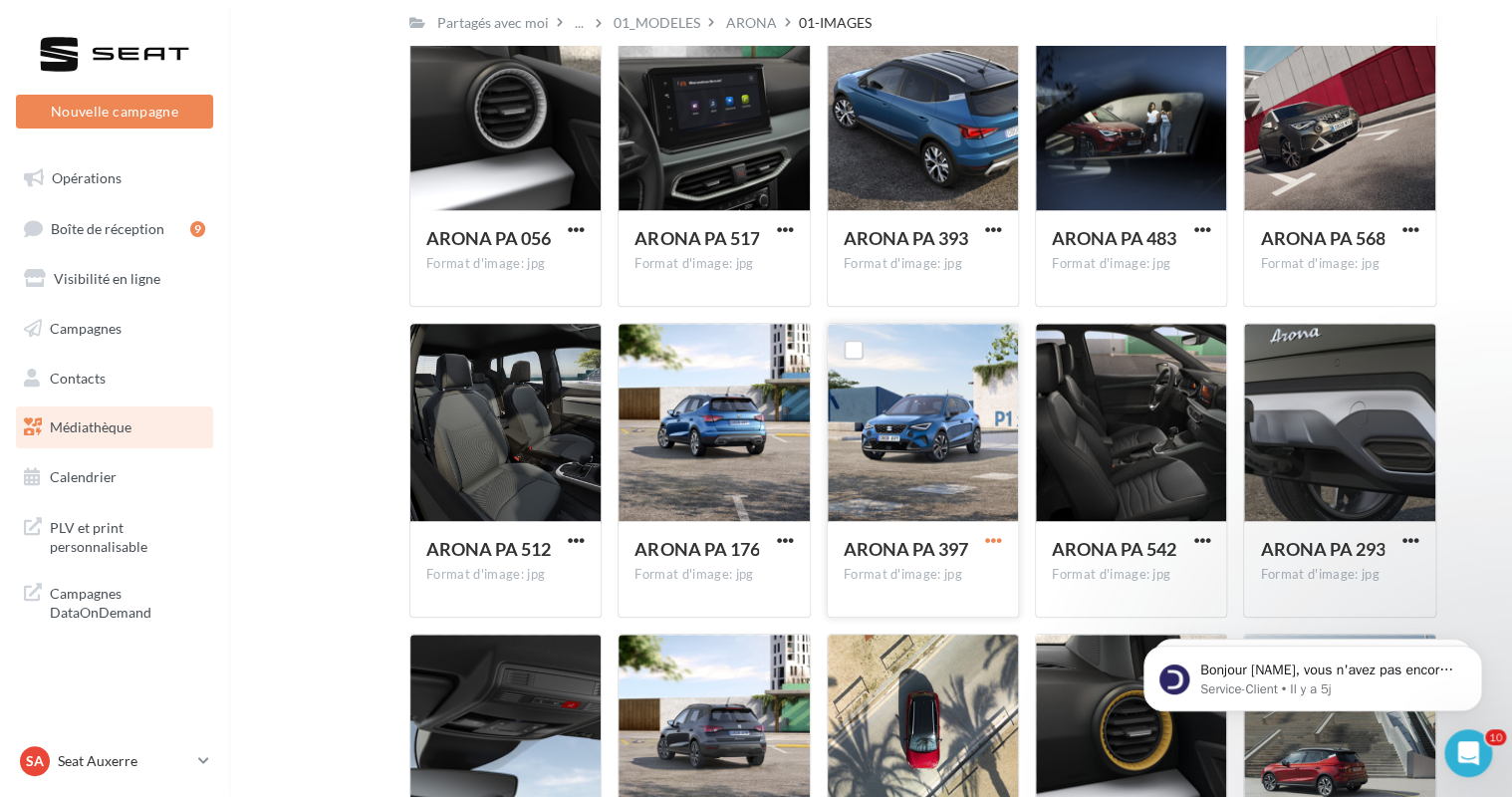 click at bounding box center (993, 540) 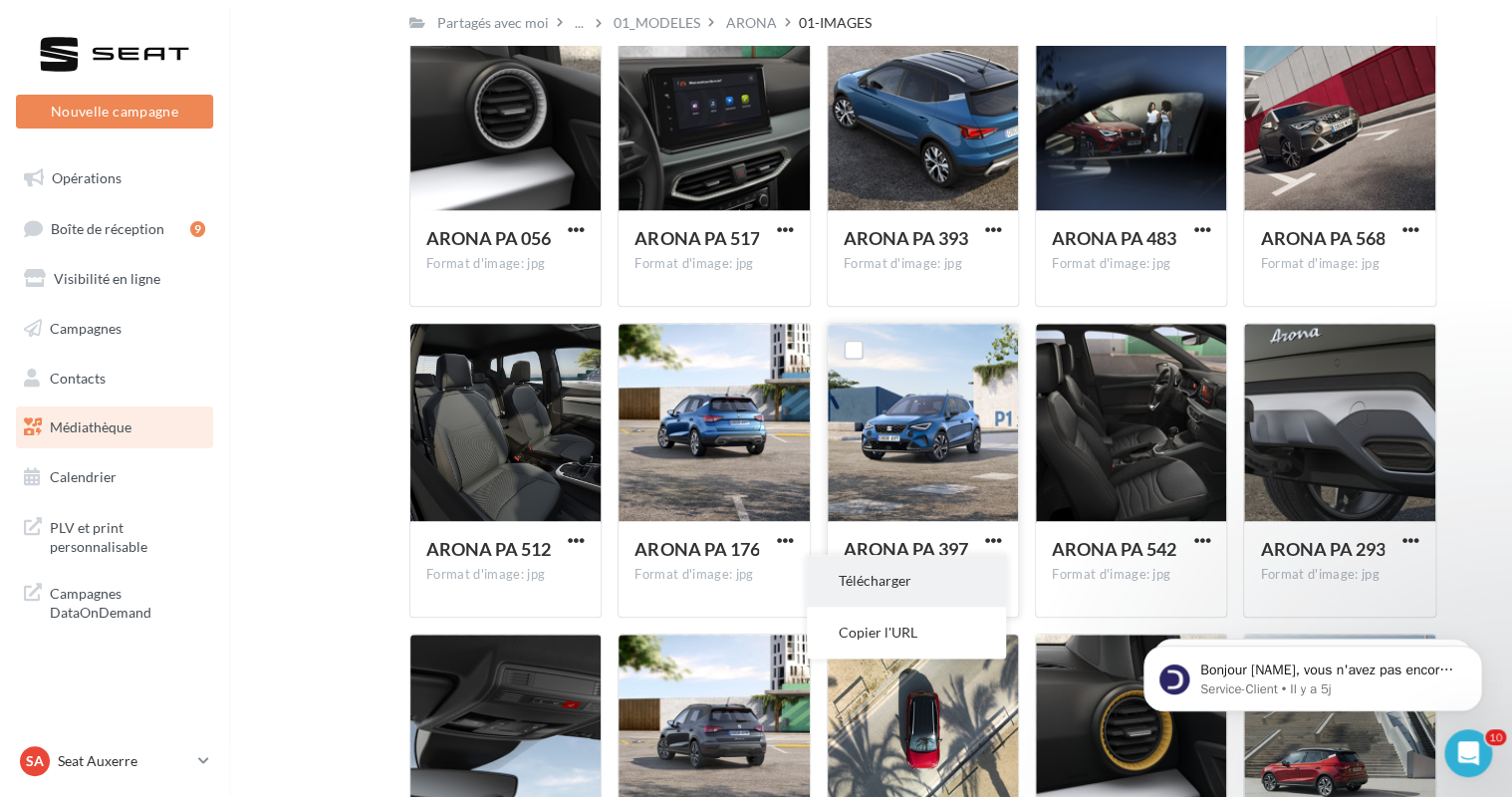 click on "Télécharger" at bounding box center (906, 581) 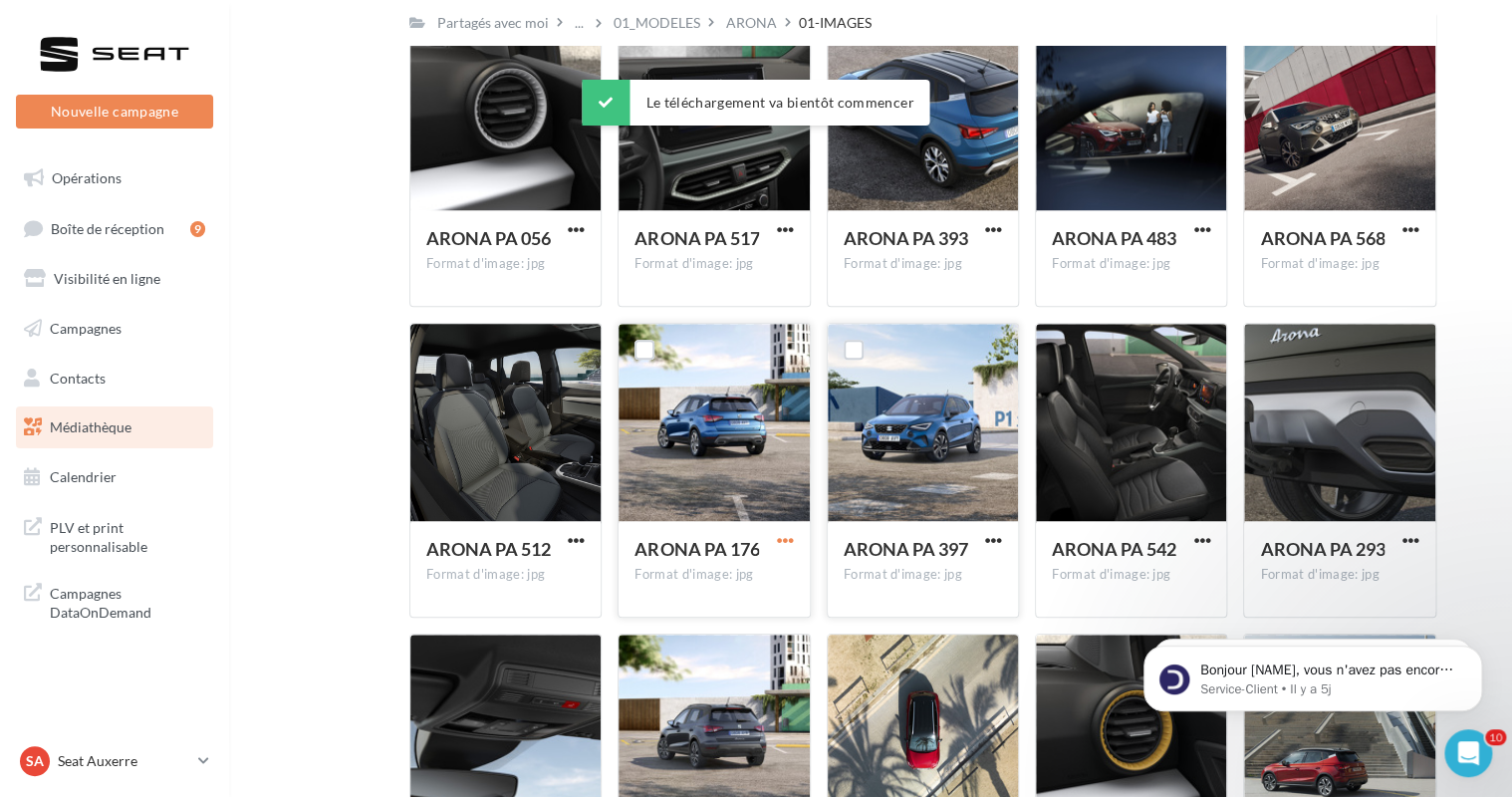 click at bounding box center [785, 540] 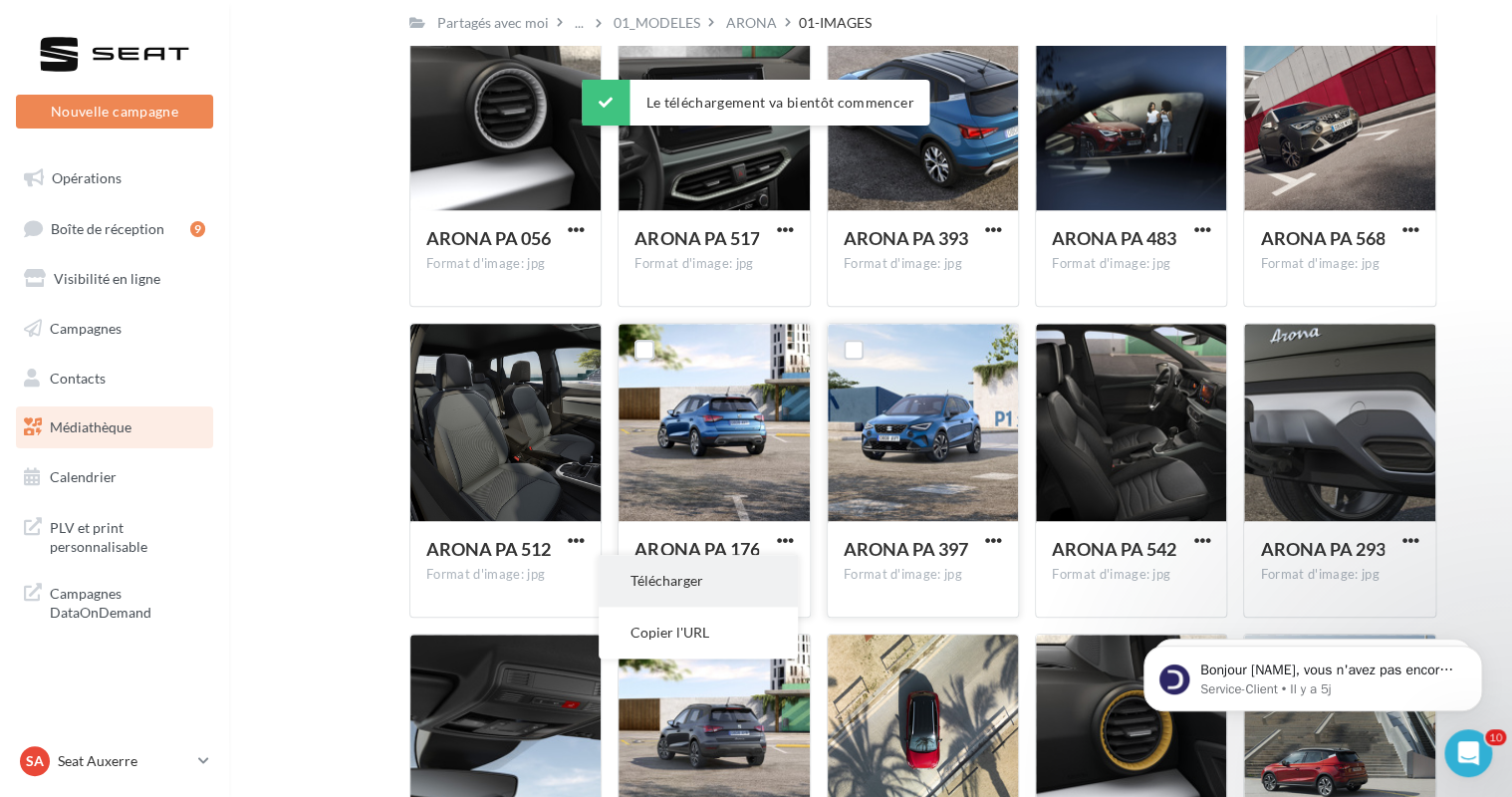 click on "Télécharger" at bounding box center [698, 581] 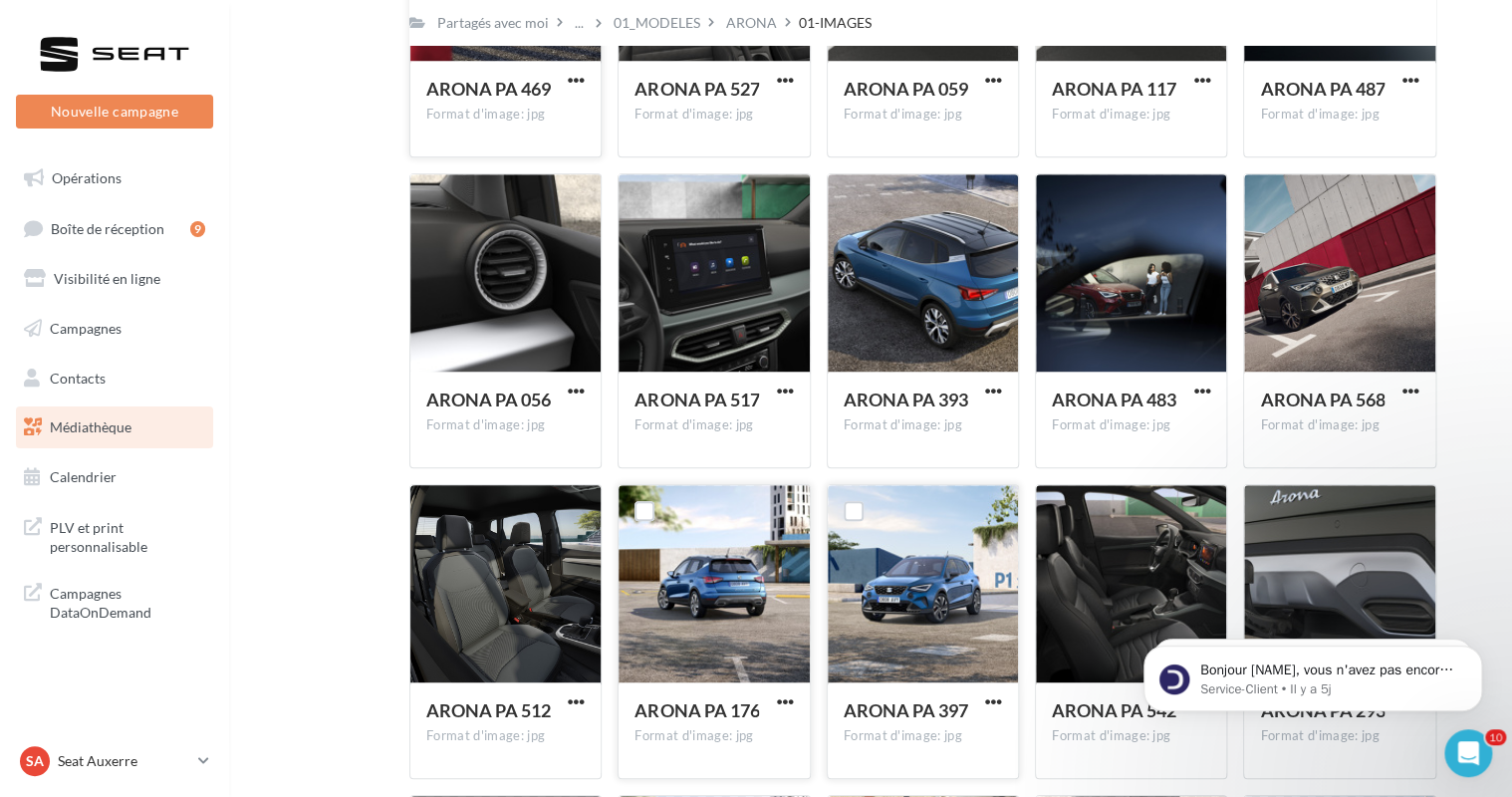 scroll, scrollTop: 0, scrollLeft: 0, axis: both 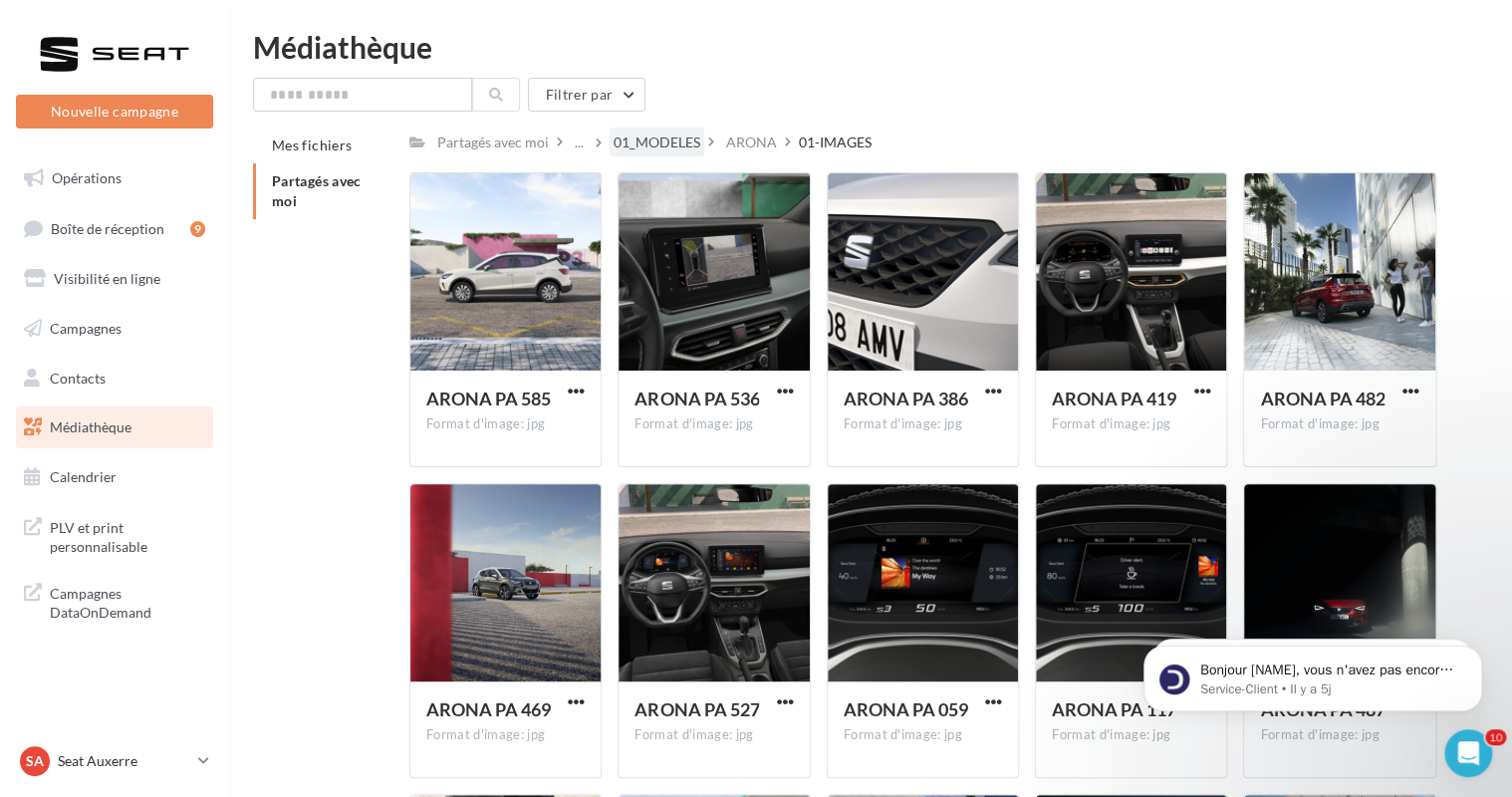 click on "01_MODELES" at bounding box center (656, 142) 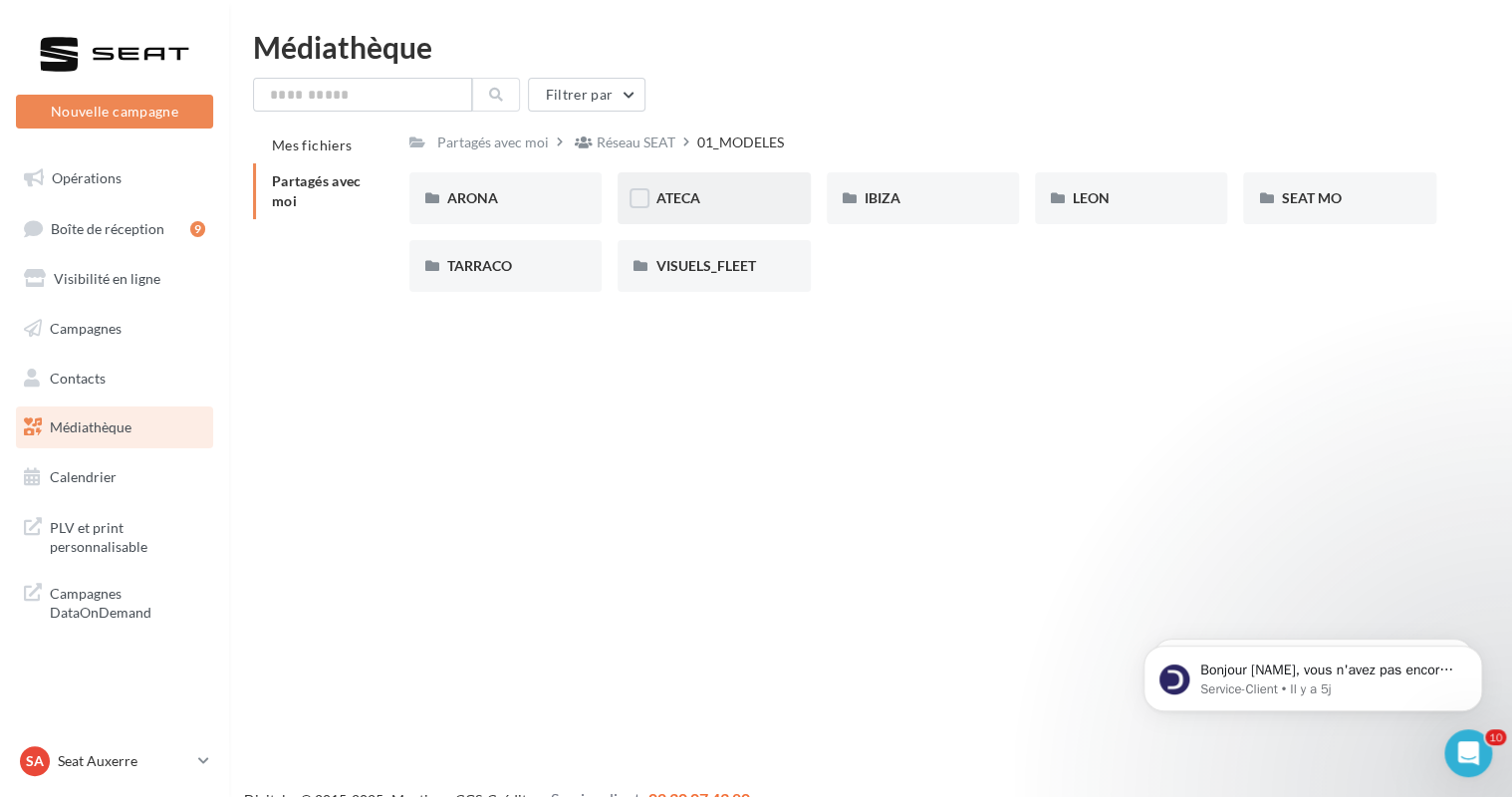 click on "ATECA" at bounding box center (713, 198) 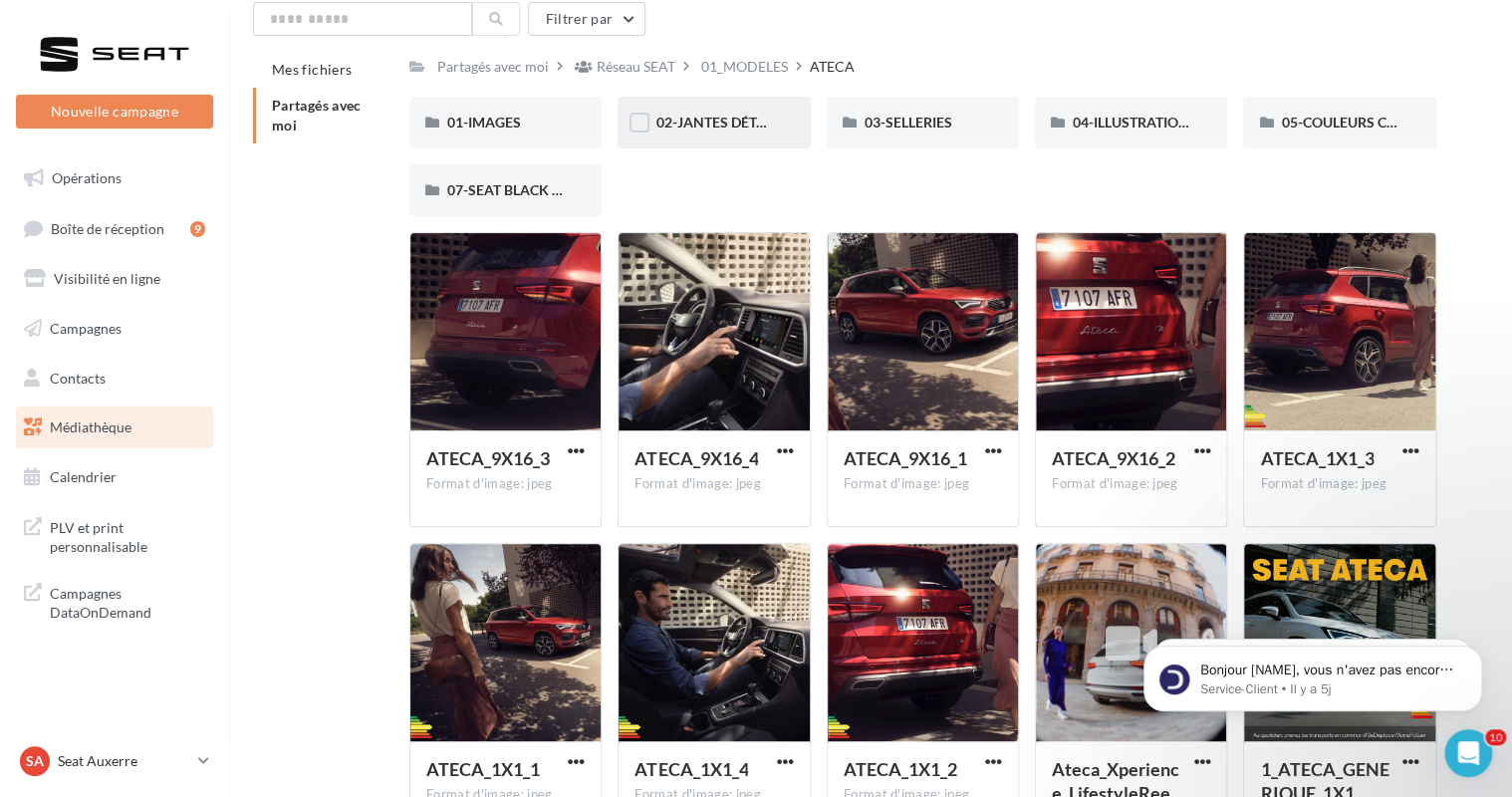 scroll, scrollTop: 0, scrollLeft: 0, axis: both 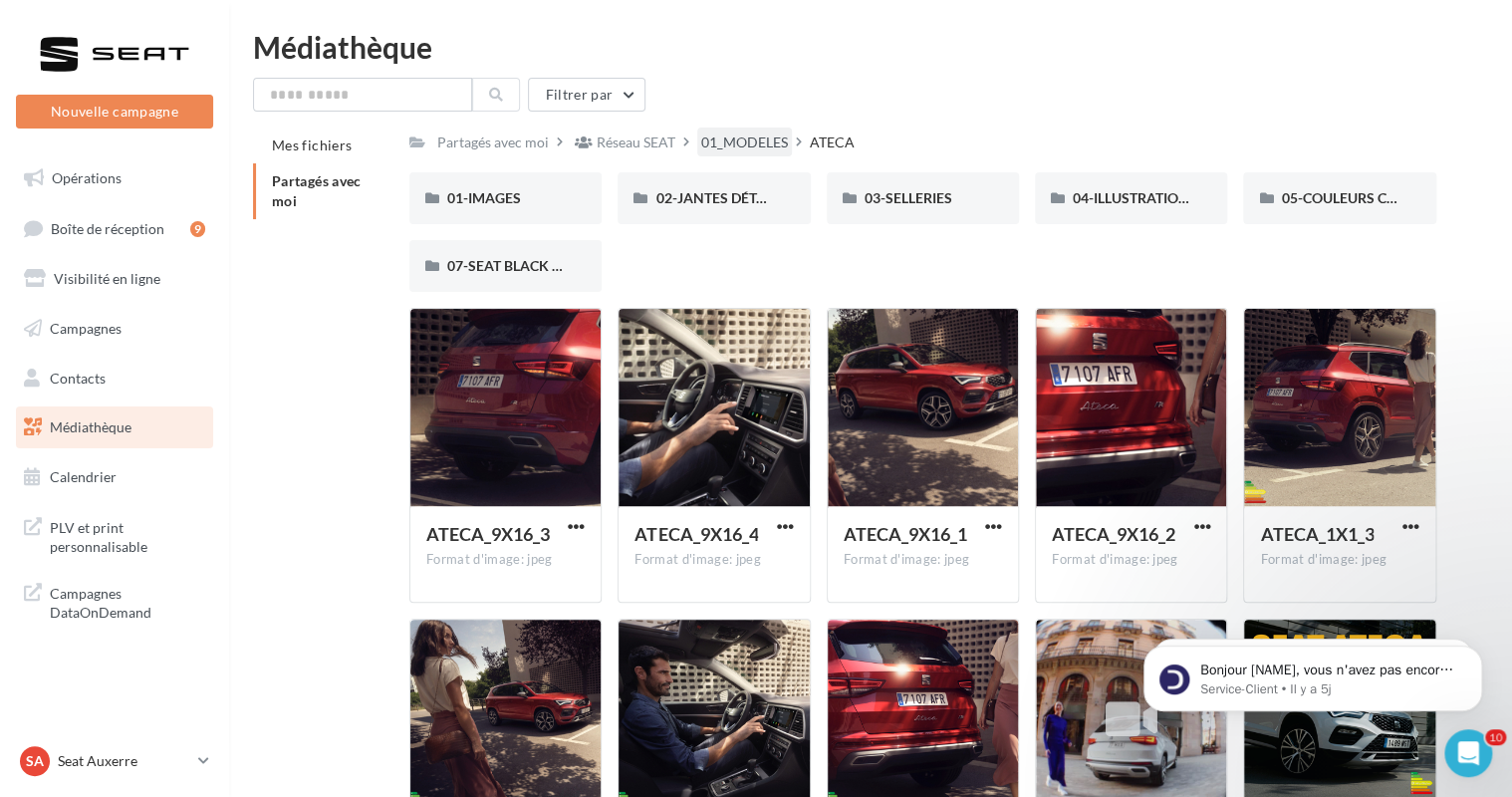 click on "01_MODELES" at bounding box center [744, 142] 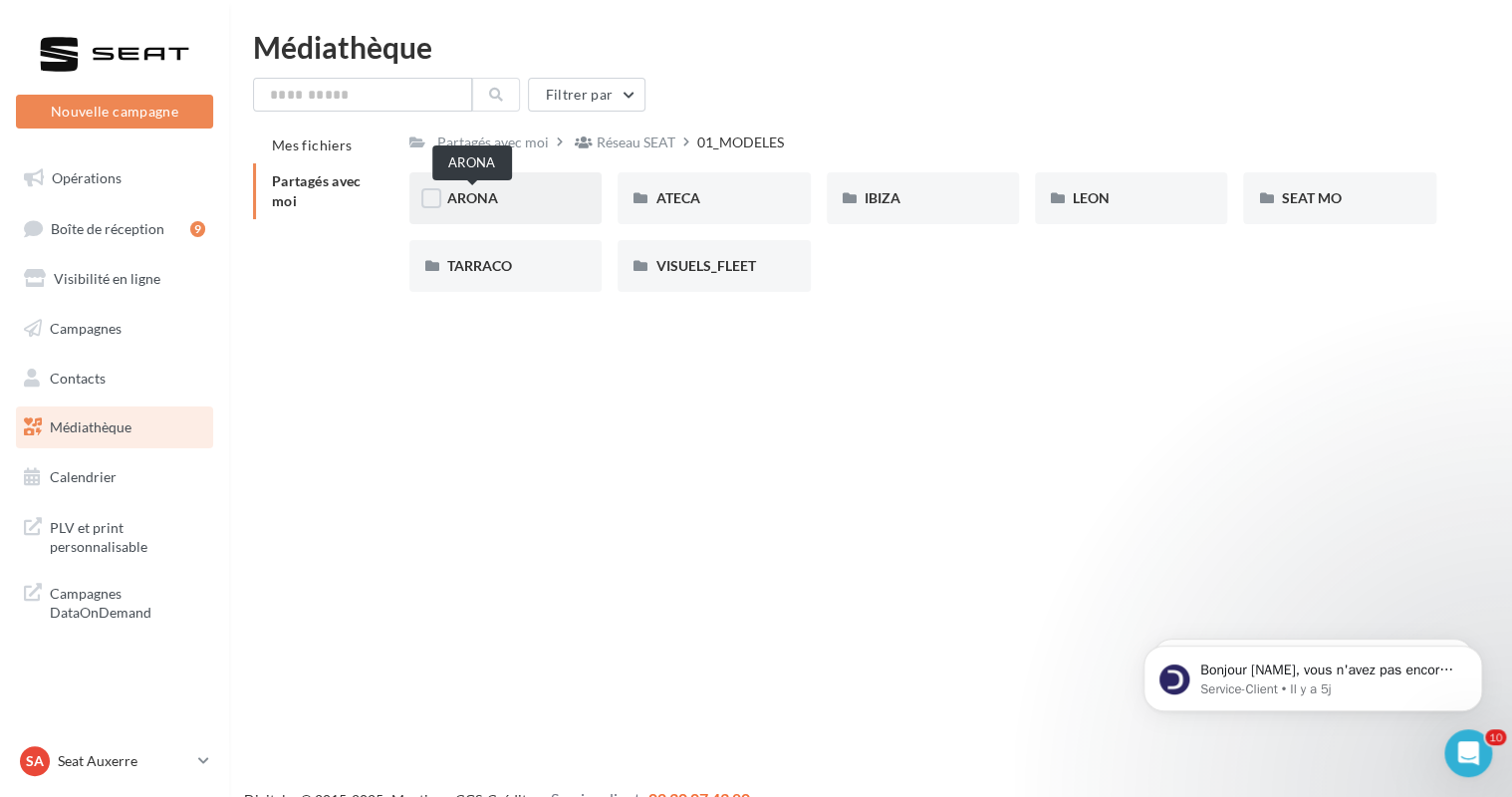 click on "ARONA" at bounding box center (472, 197) 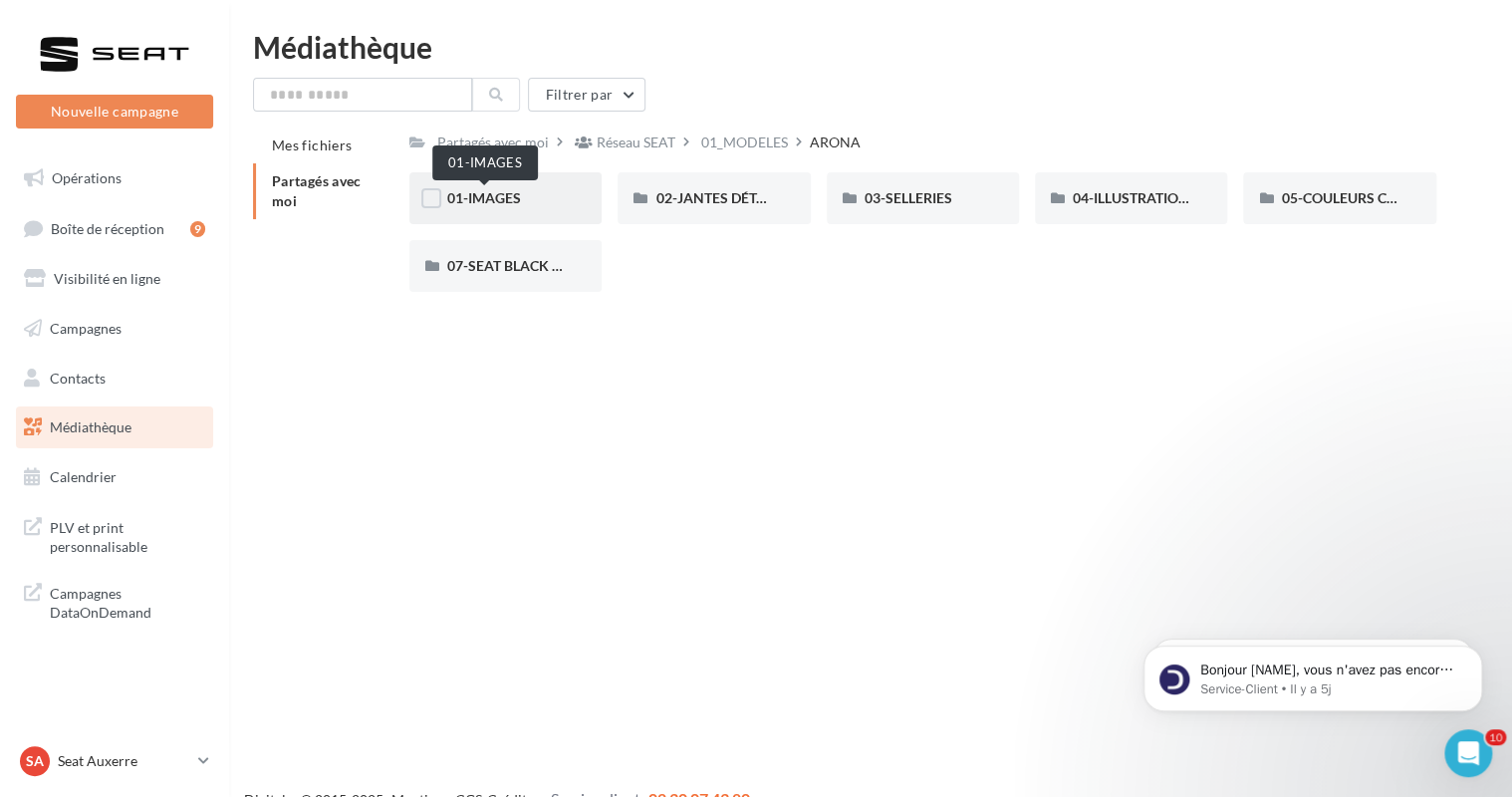 click on "01-IMAGES" at bounding box center (484, 197) 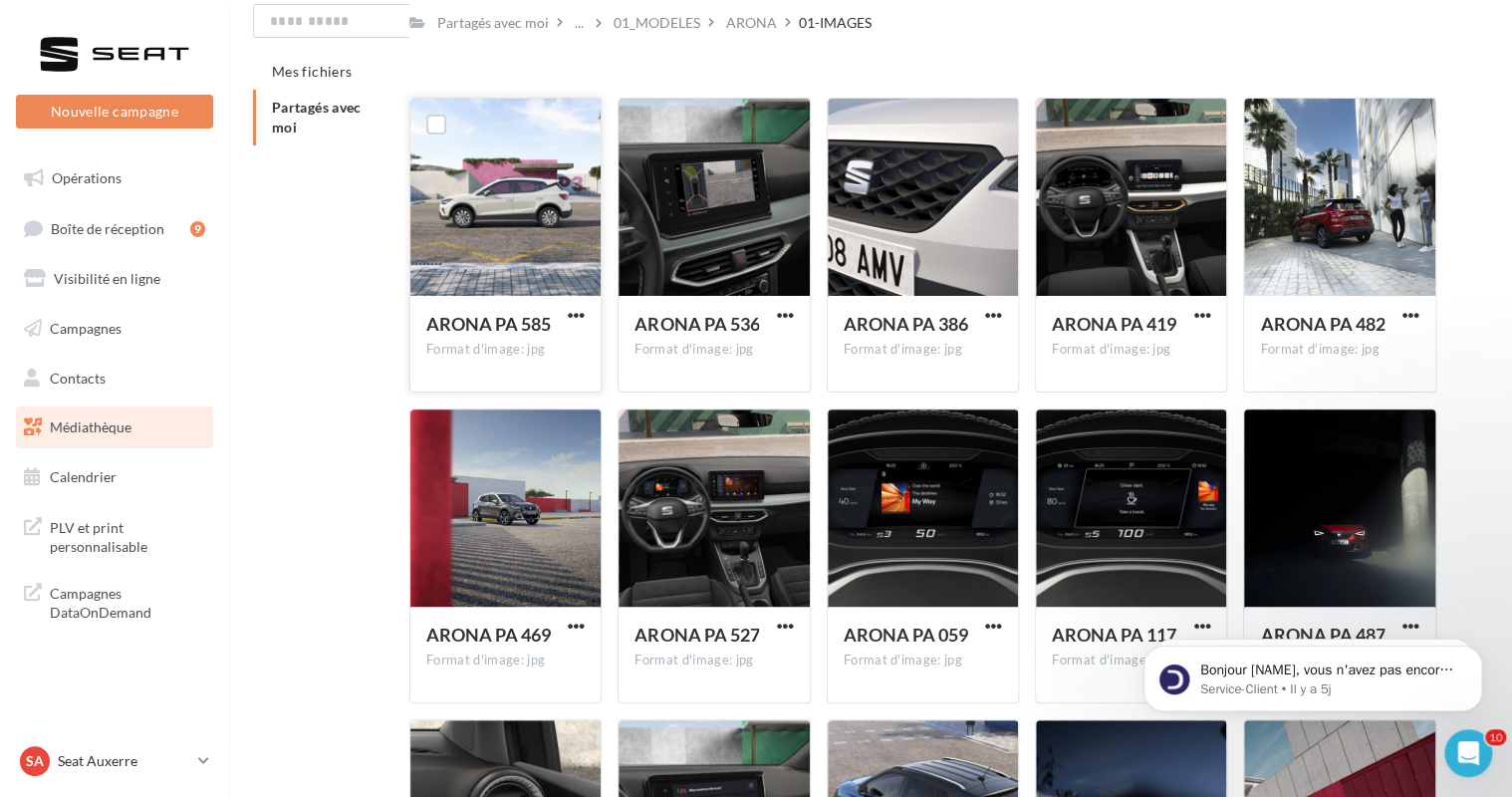 scroll, scrollTop: 0, scrollLeft: 0, axis: both 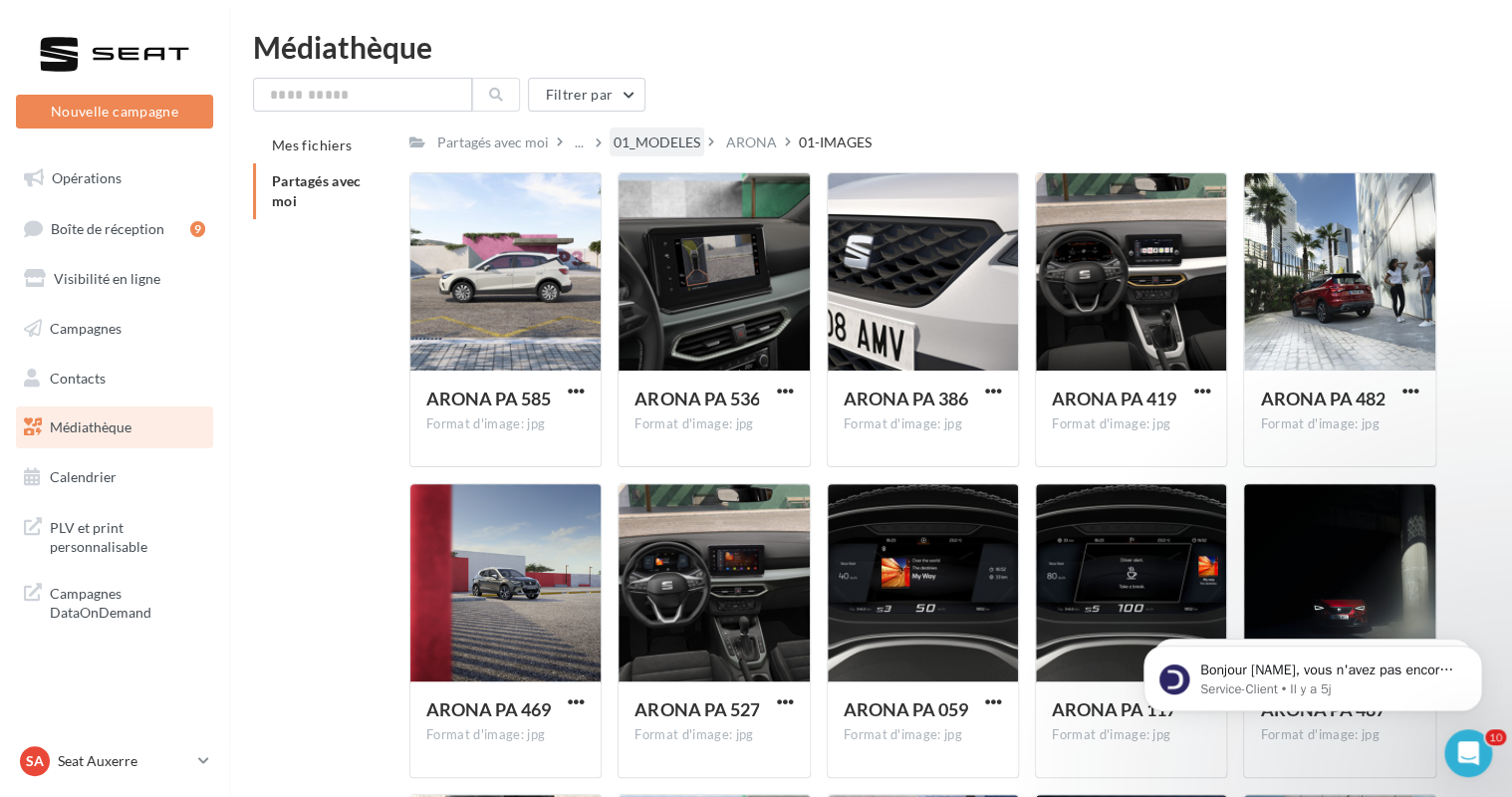 click on "01_MODELES" at bounding box center [656, 142] 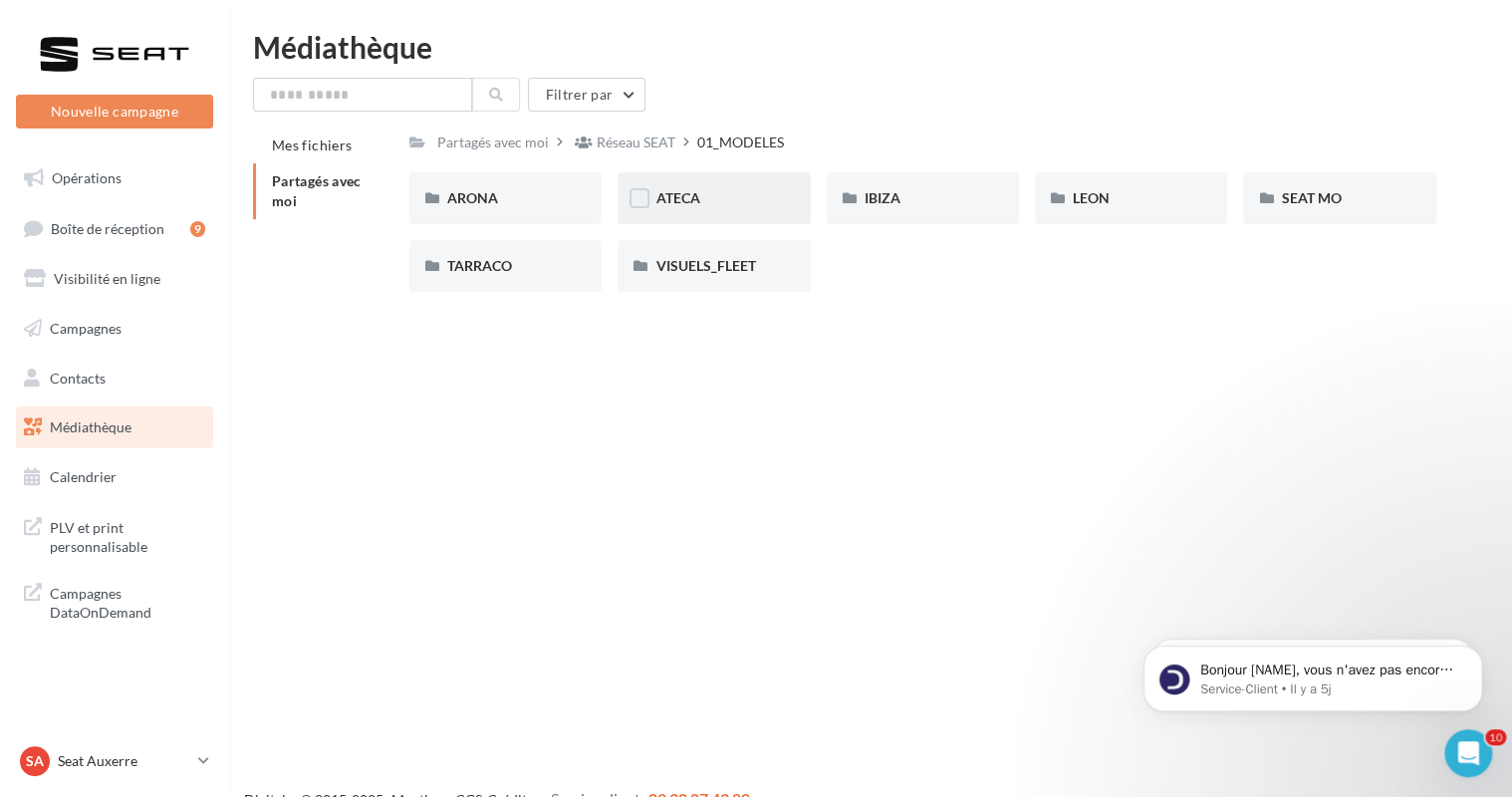 click on "ATECA" at bounding box center (677, 197) 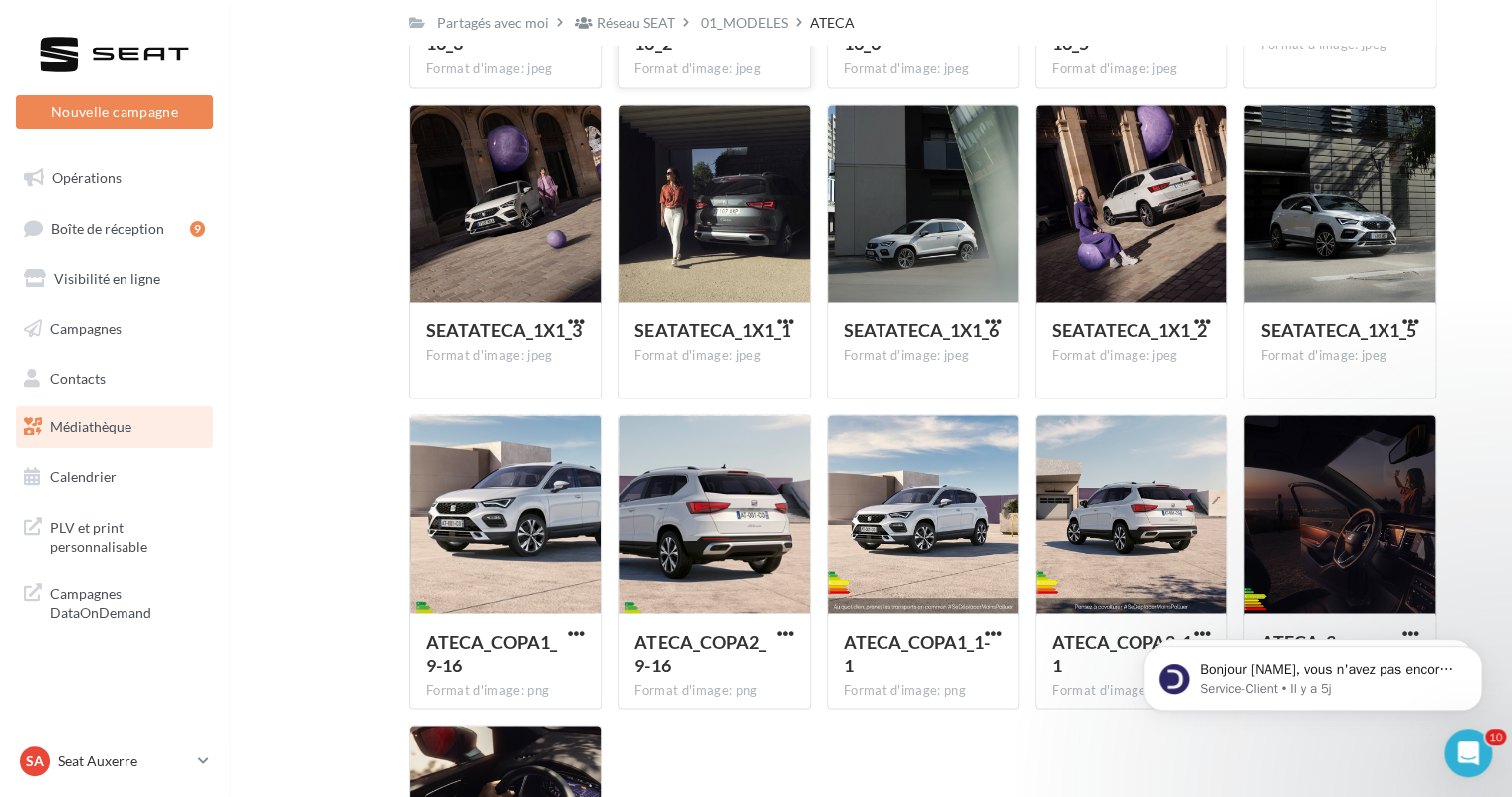 scroll, scrollTop: 1494, scrollLeft: 0, axis: vertical 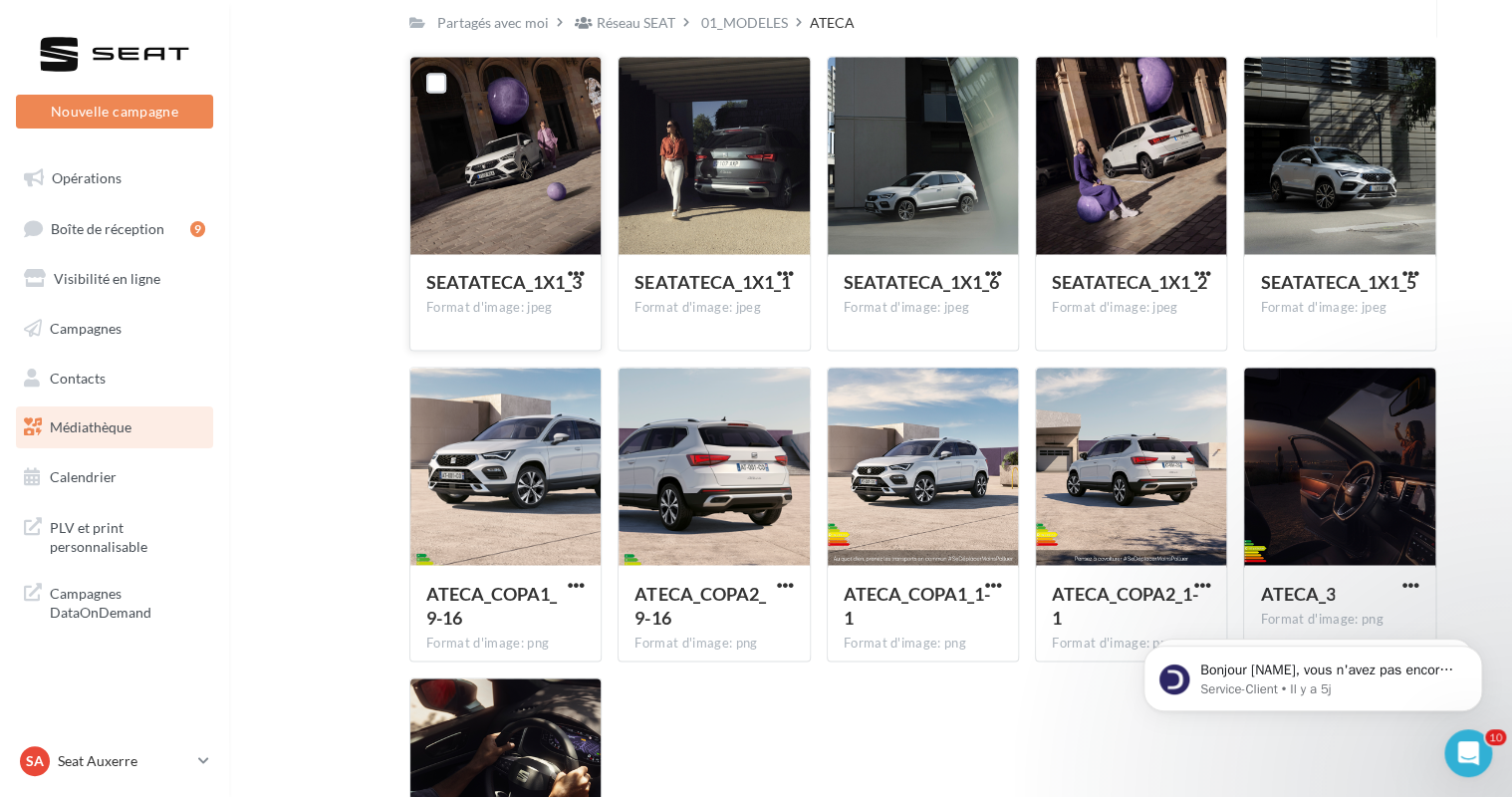 click at bounding box center (576, 274) 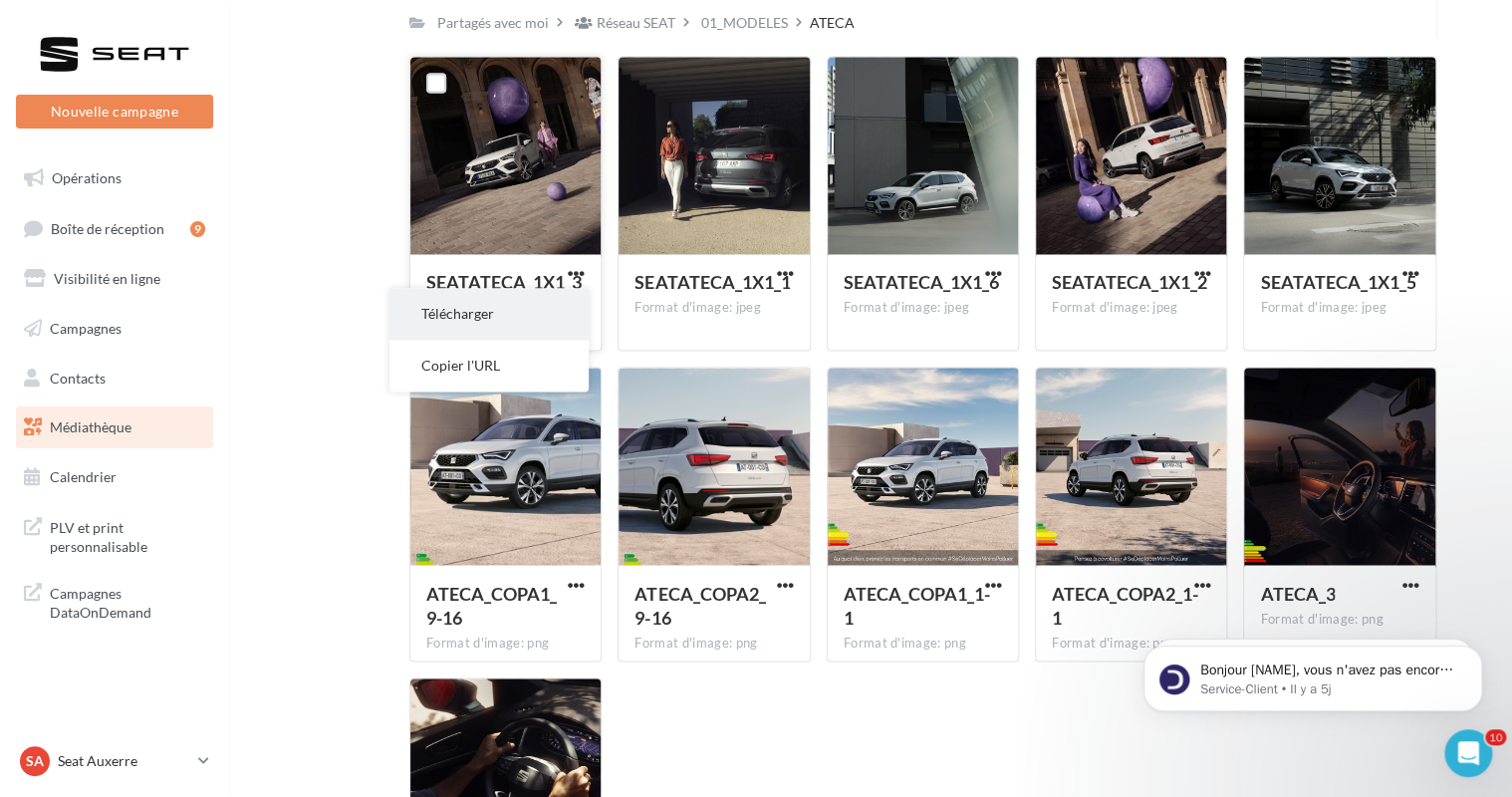 click on "Télécharger" at bounding box center (489, 314) 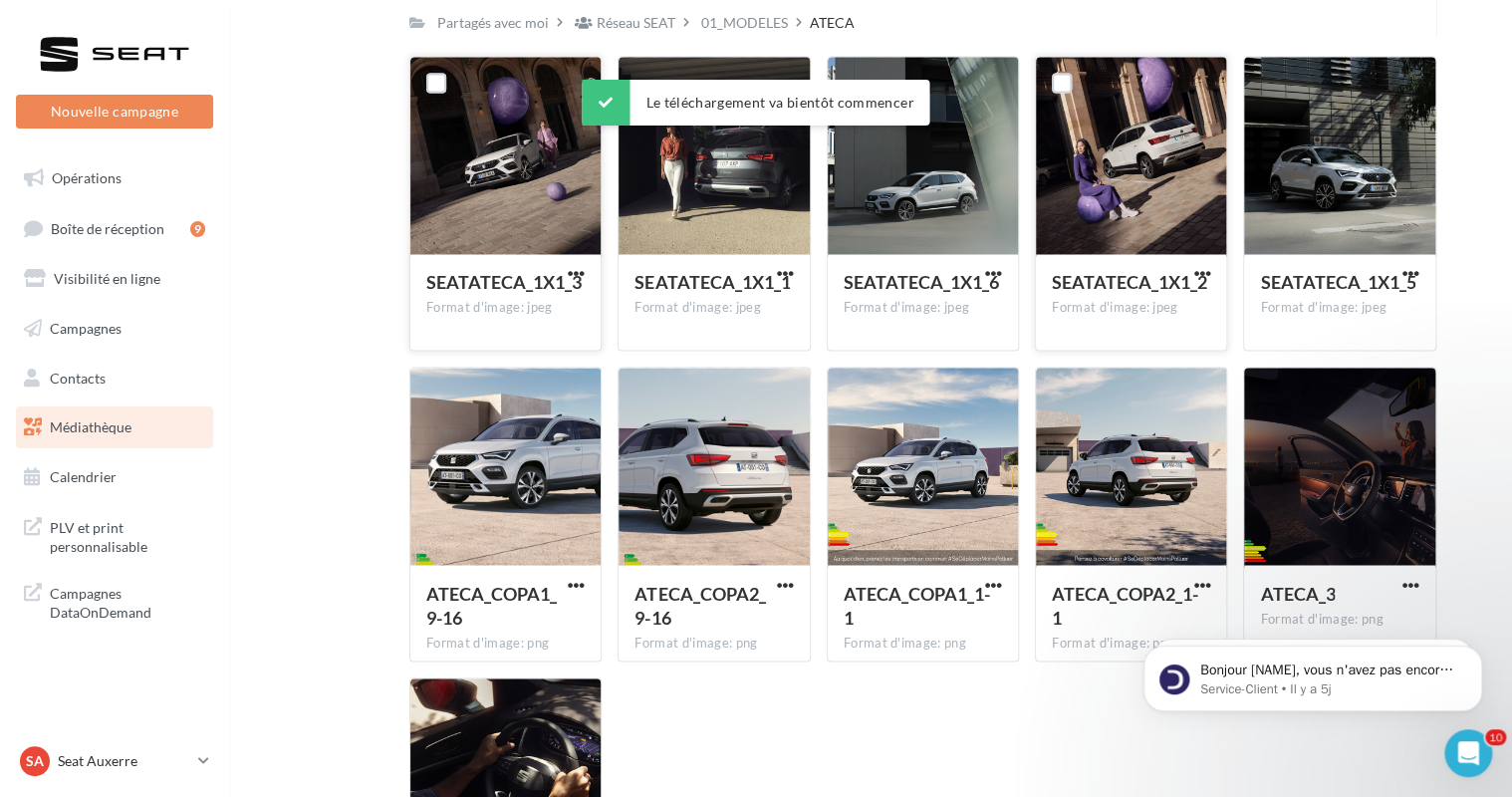 click on "SEATATECA_1X1_2  Format d'image: jpeg" at bounding box center (1131, 203) 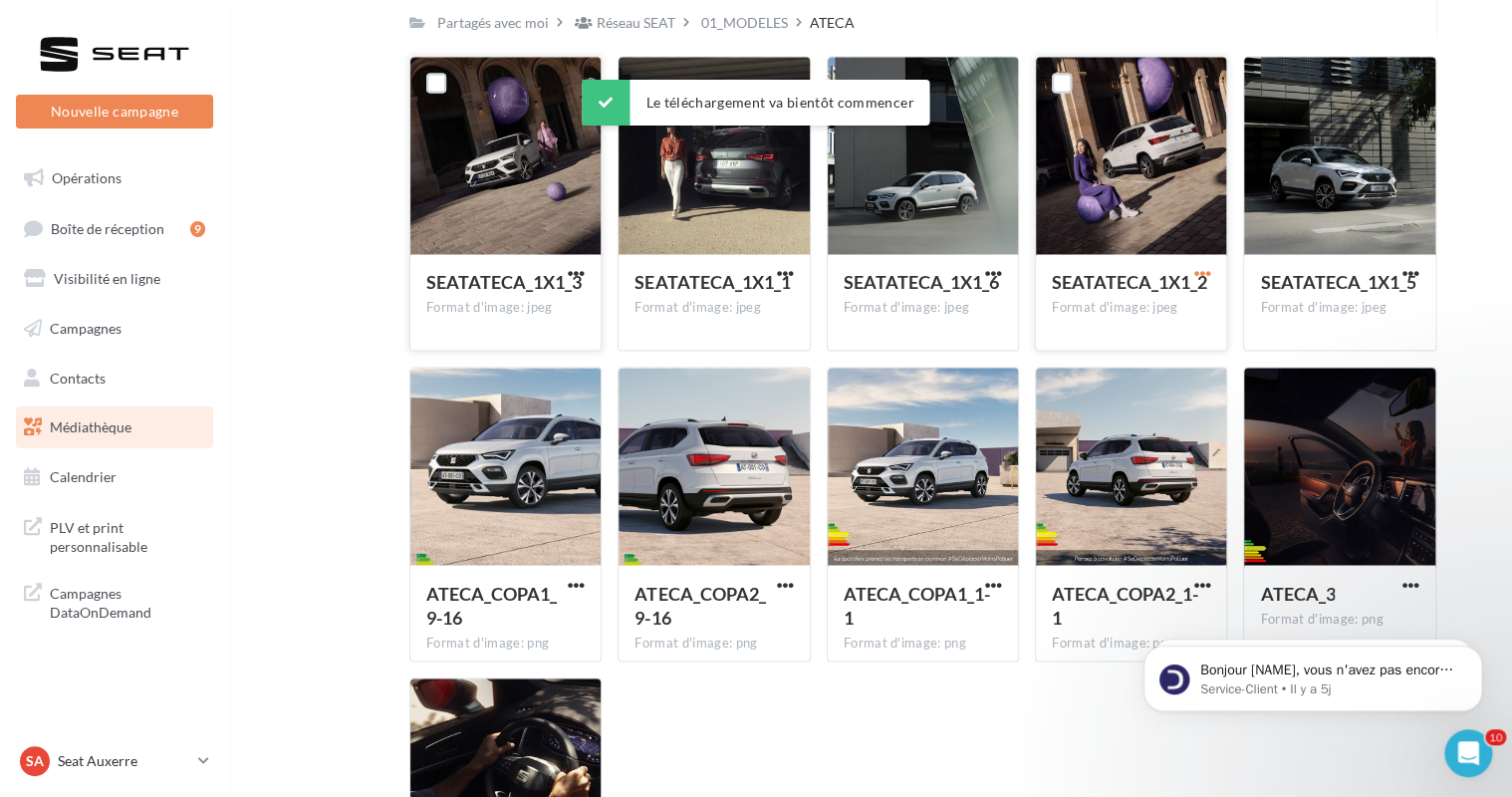 click at bounding box center (1201, 273) 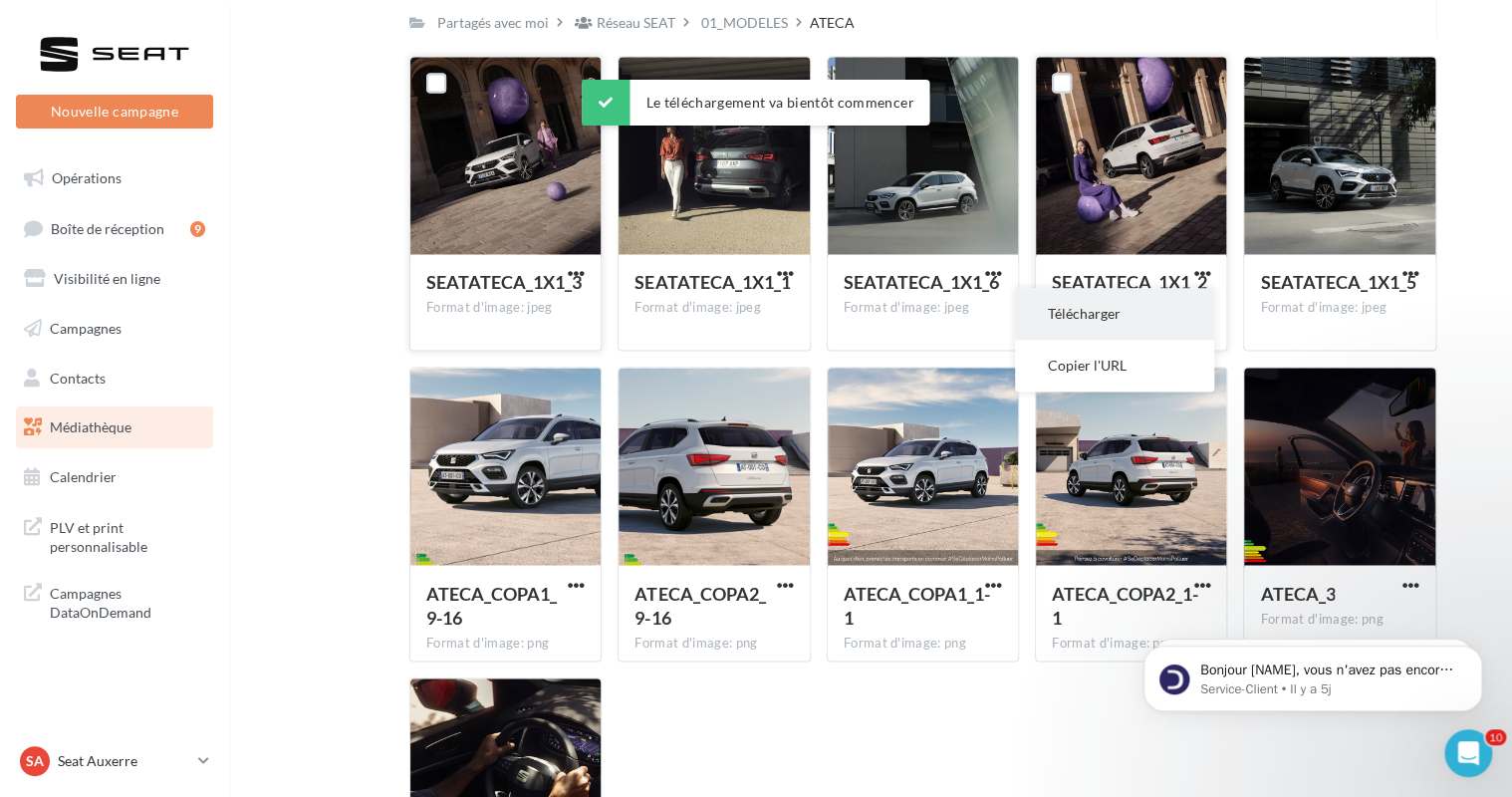click on "Télécharger" at bounding box center (1115, 314) 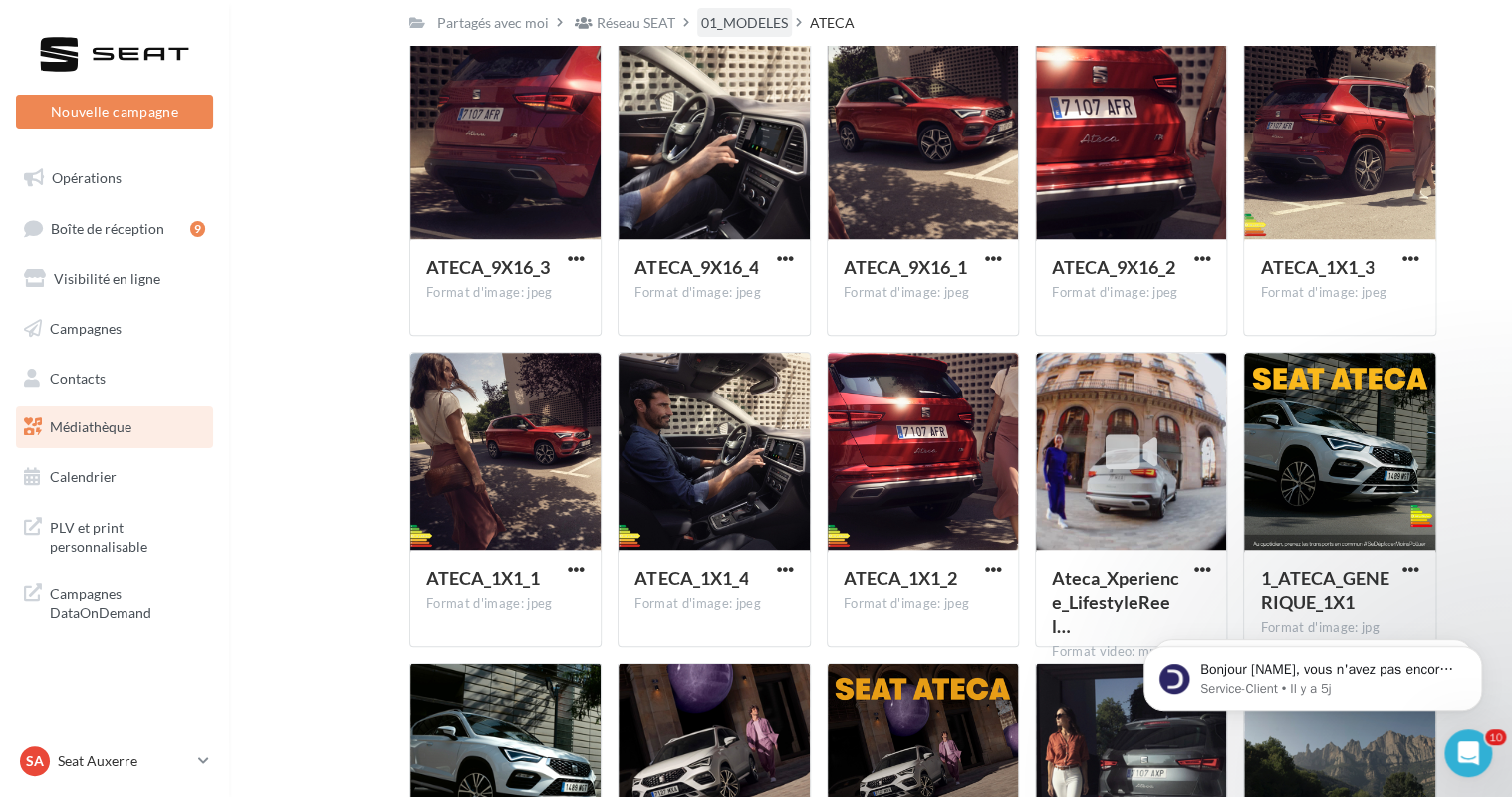 scroll, scrollTop: 0, scrollLeft: 0, axis: both 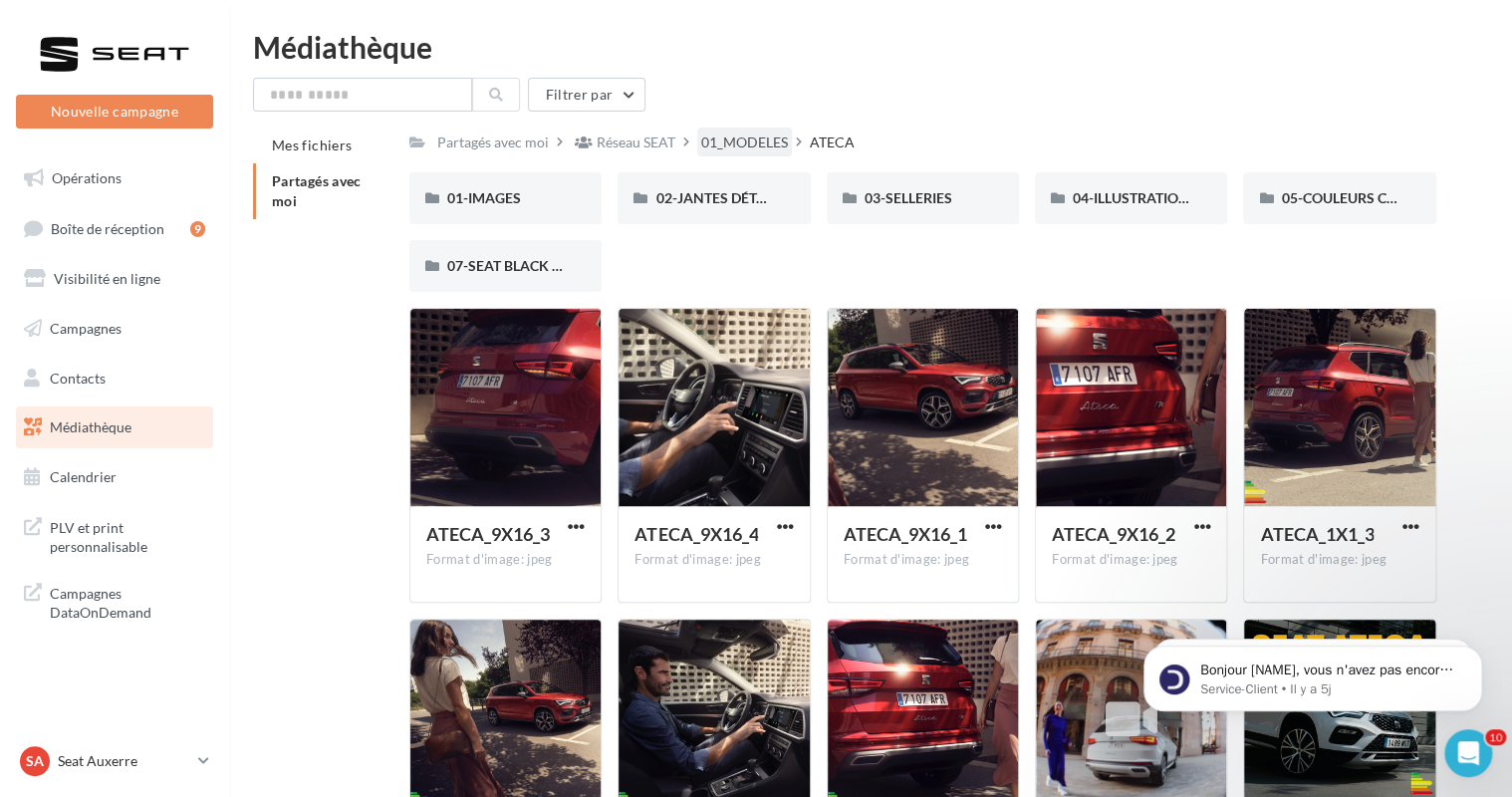 click on "01_MODELES" at bounding box center [744, 142] 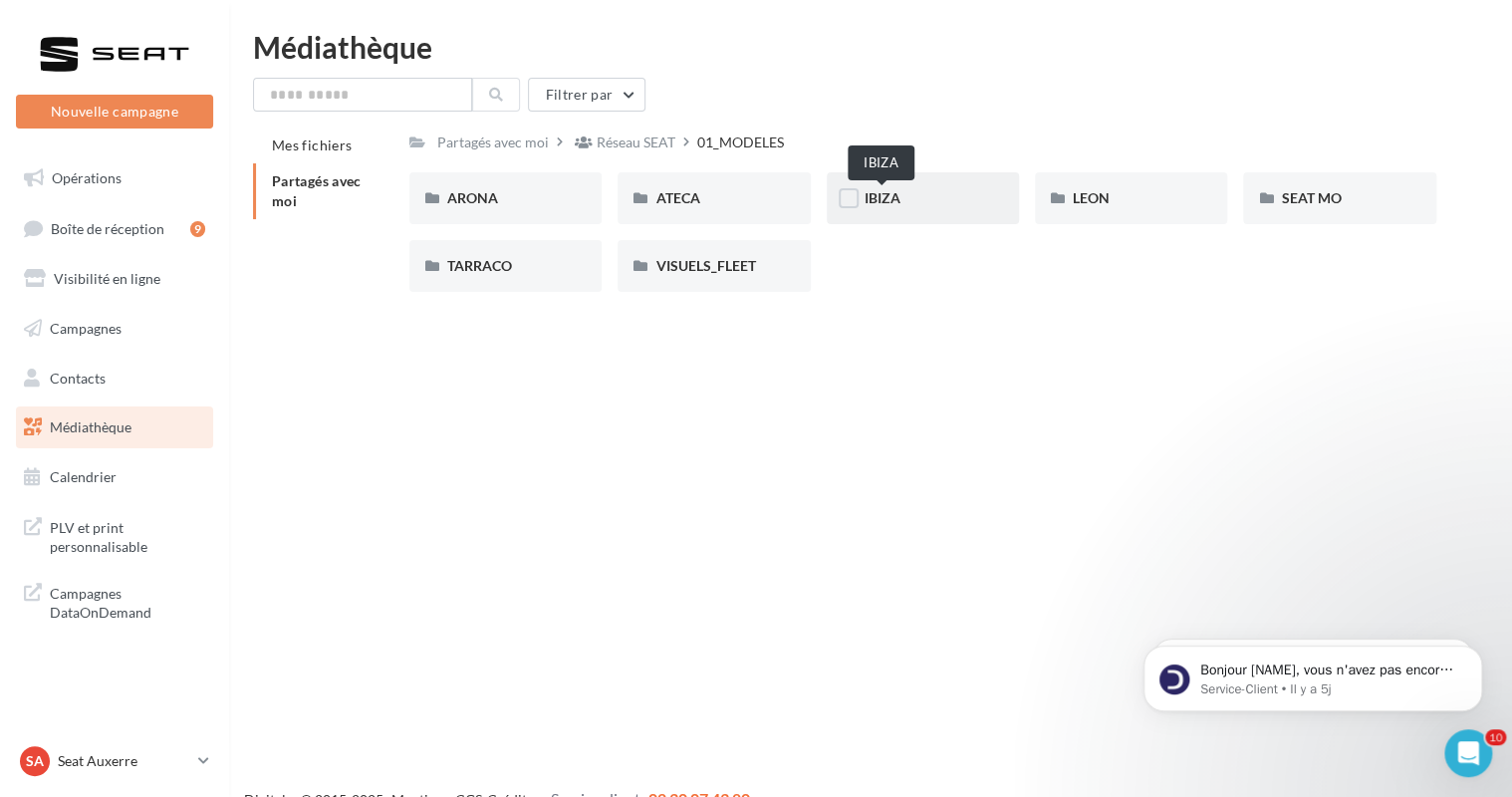 click on "IBIZA" at bounding box center (882, 197) 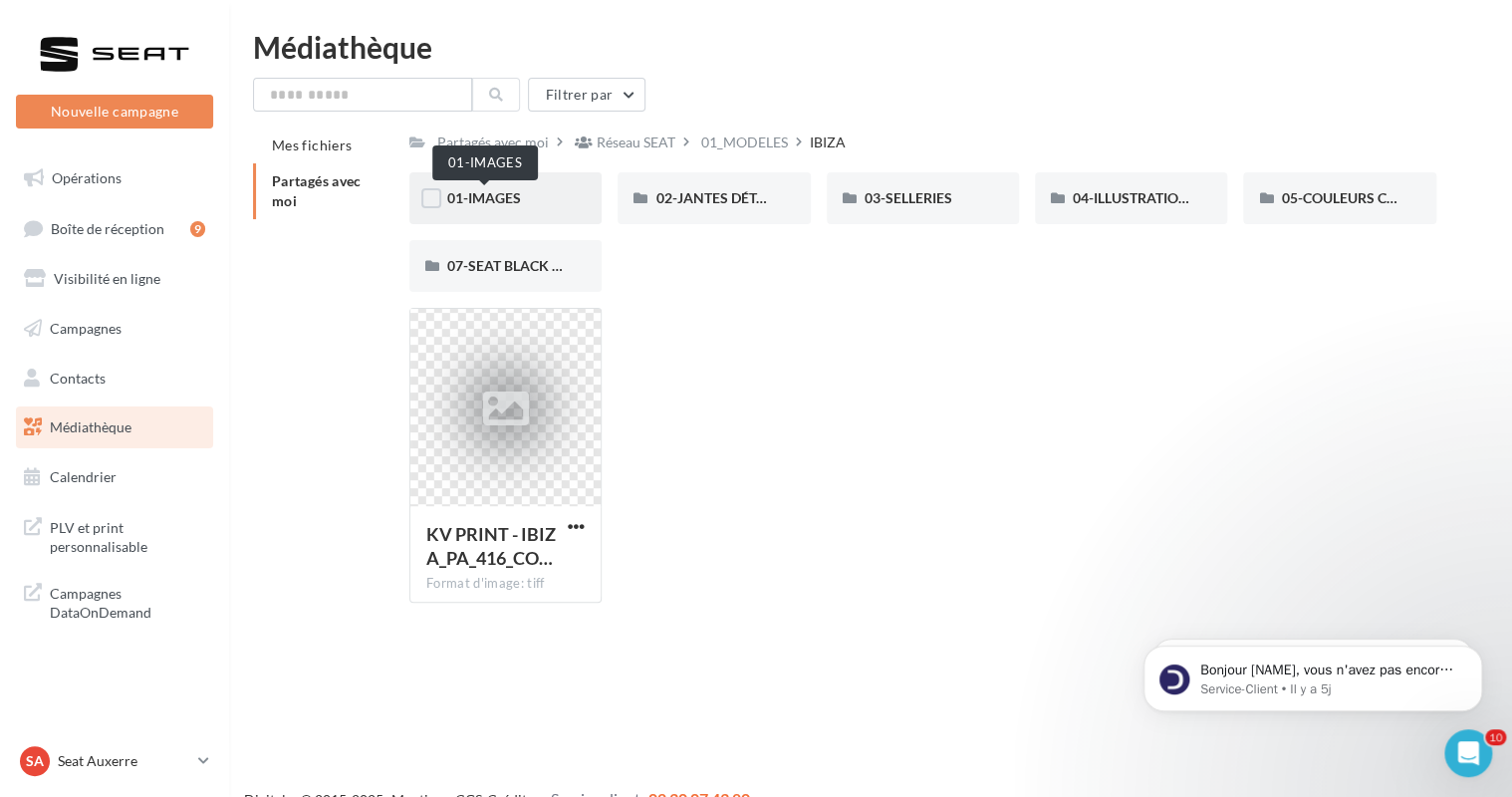 click on "01-IMAGES" at bounding box center [484, 197] 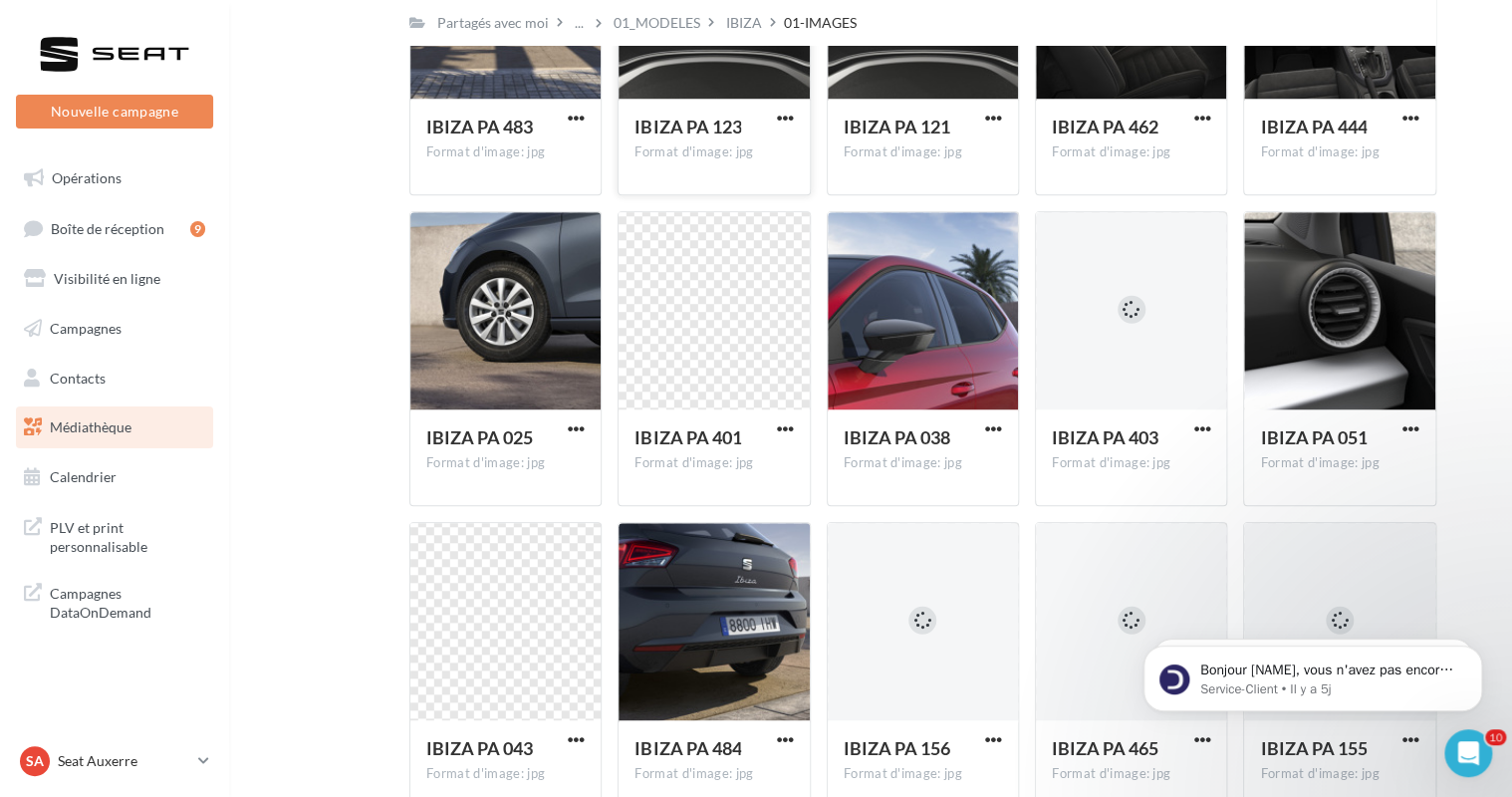 scroll, scrollTop: 0, scrollLeft: 0, axis: both 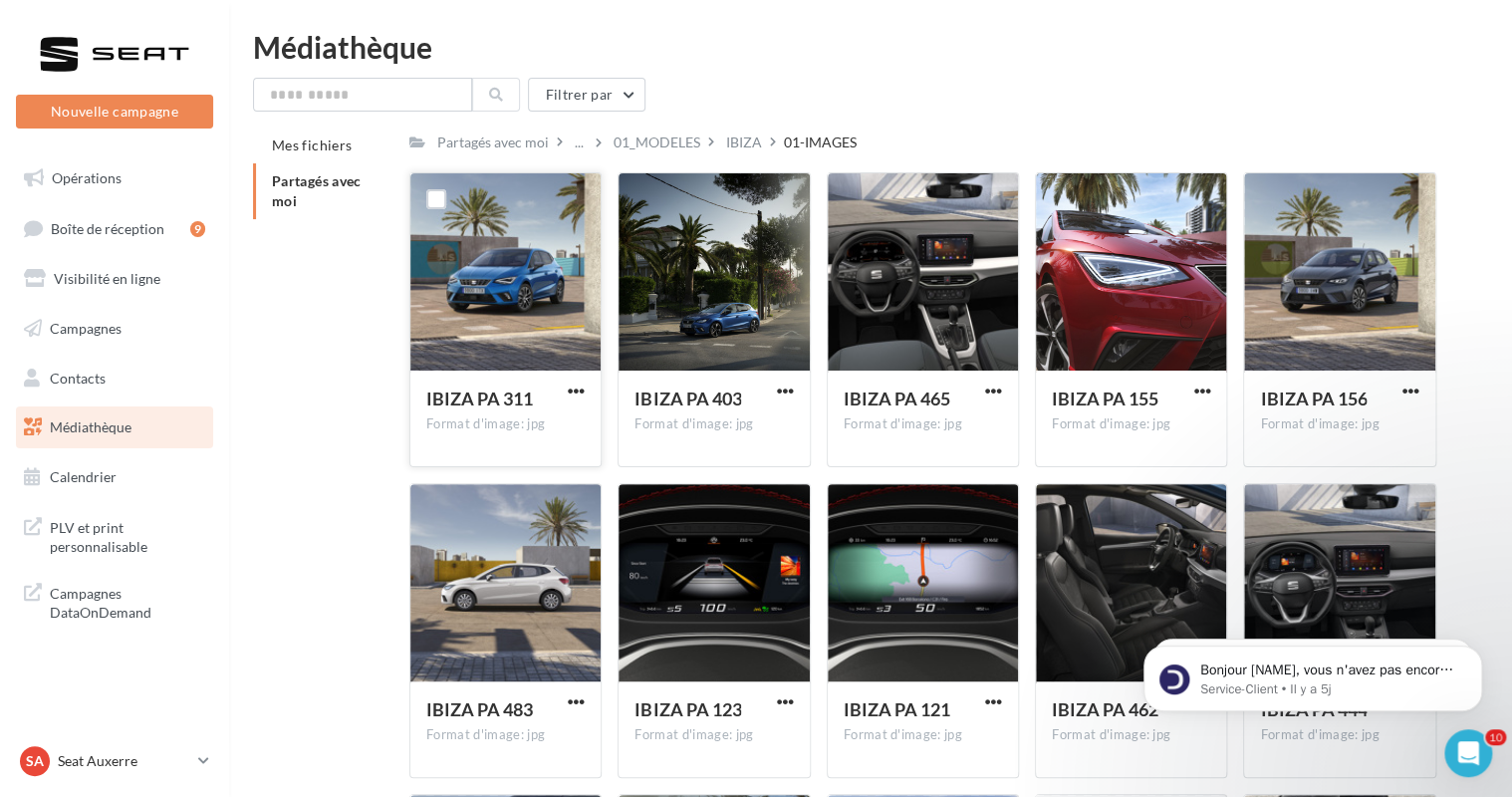 click on "IBIZA PA 311  Format d'image: jpg" at bounding box center [505, 417] 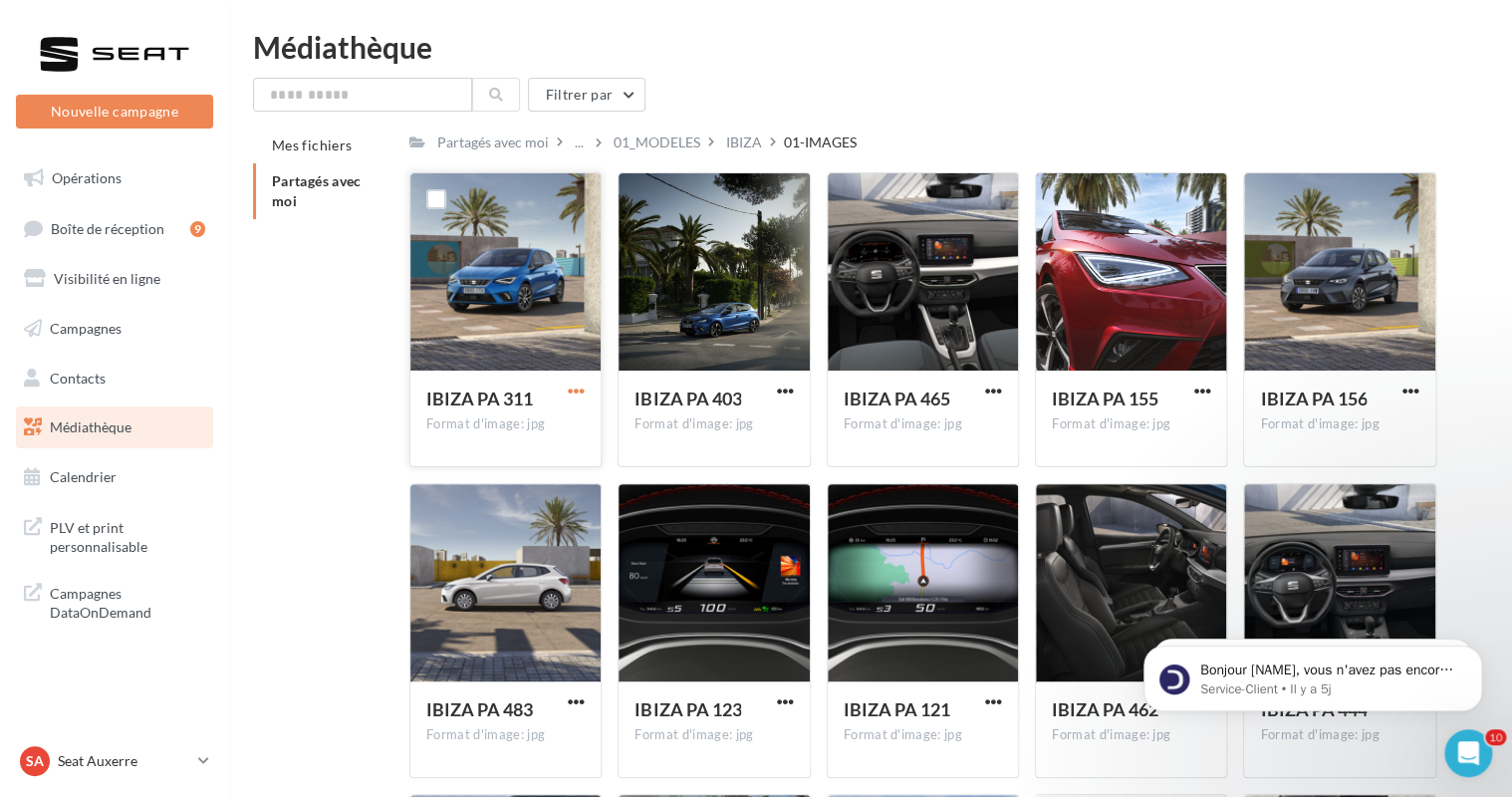 click at bounding box center [576, 391] 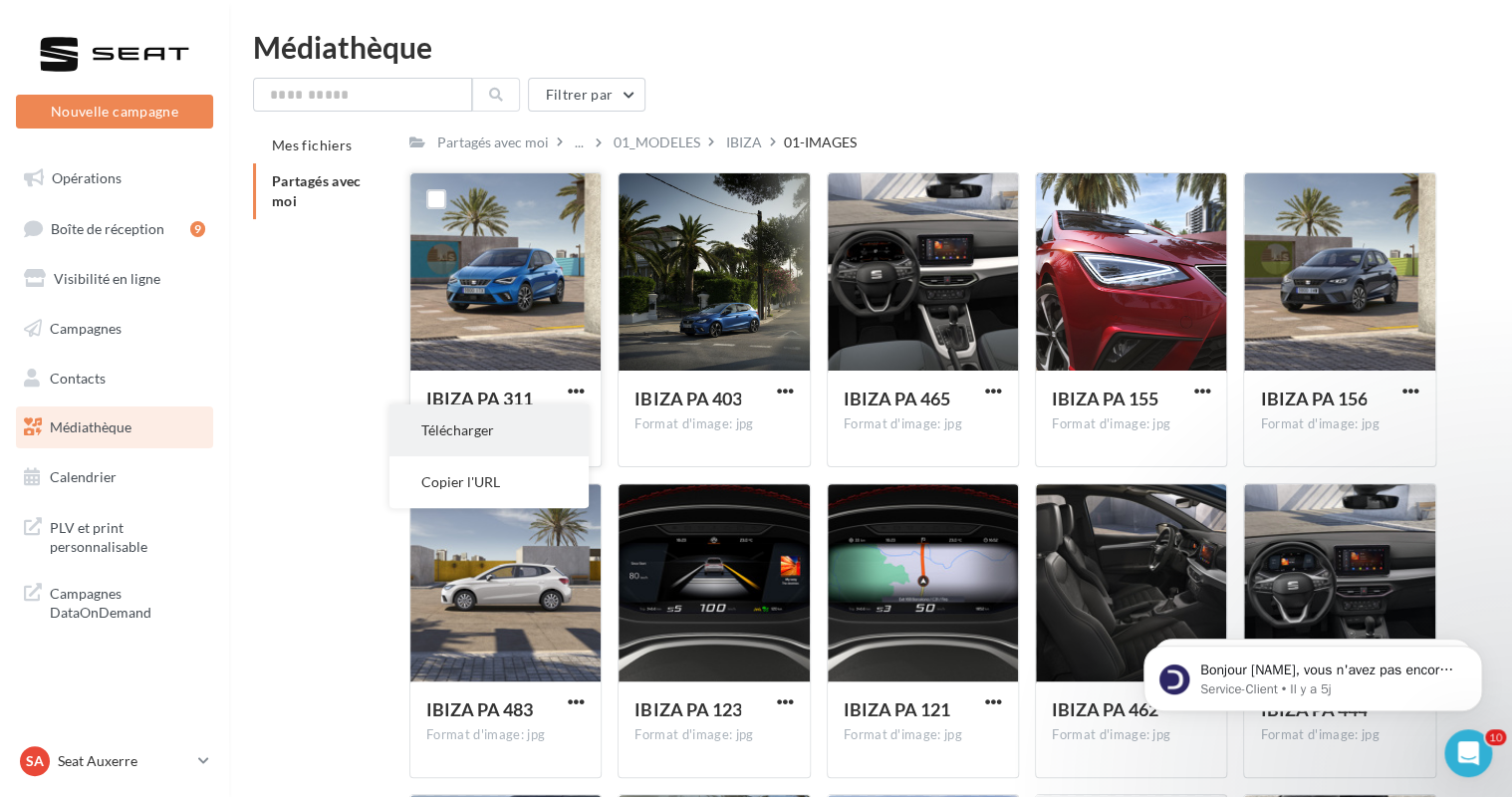 click on "Télécharger" at bounding box center [489, 430] 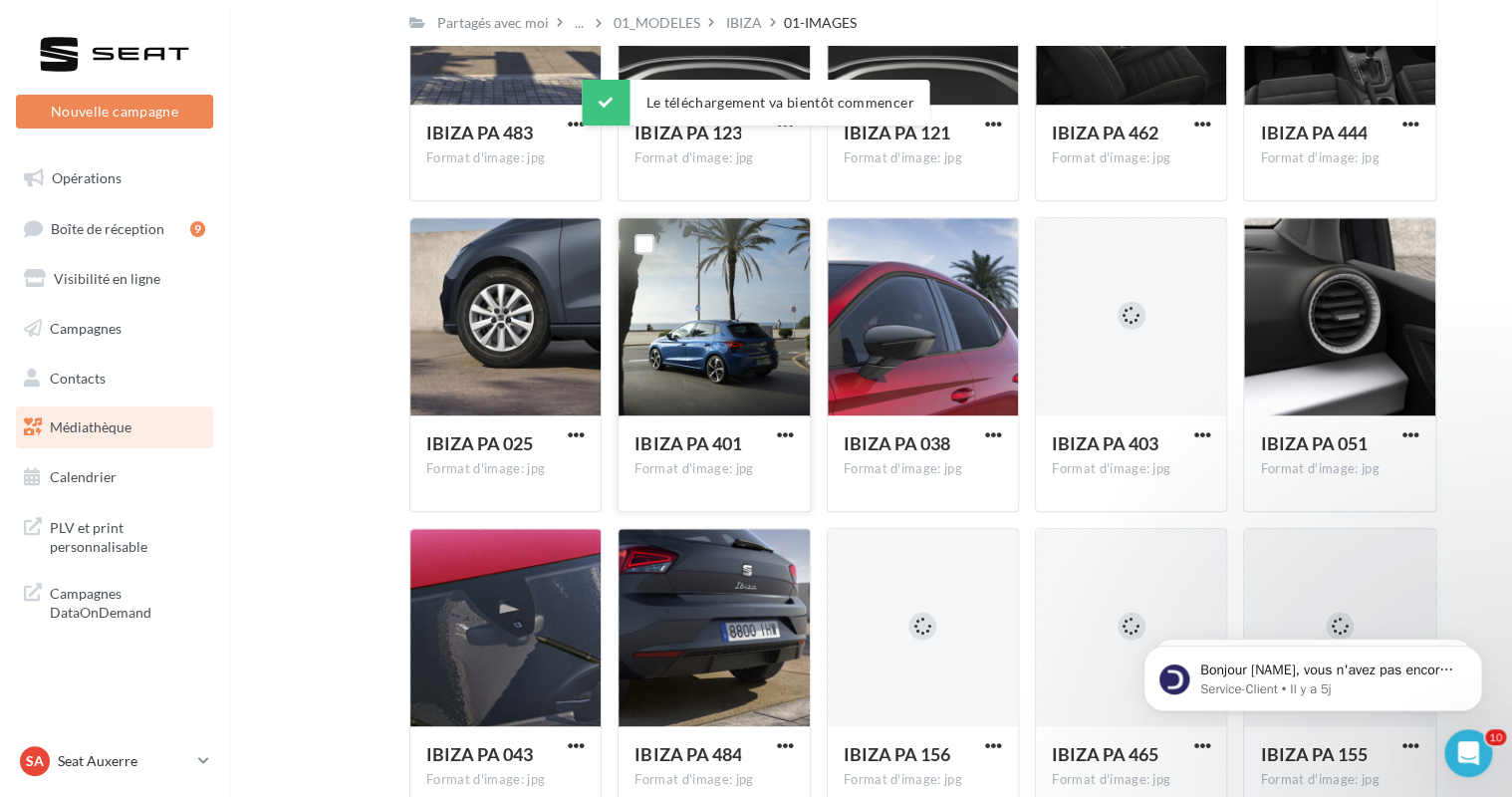 scroll, scrollTop: 598, scrollLeft: 0, axis: vertical 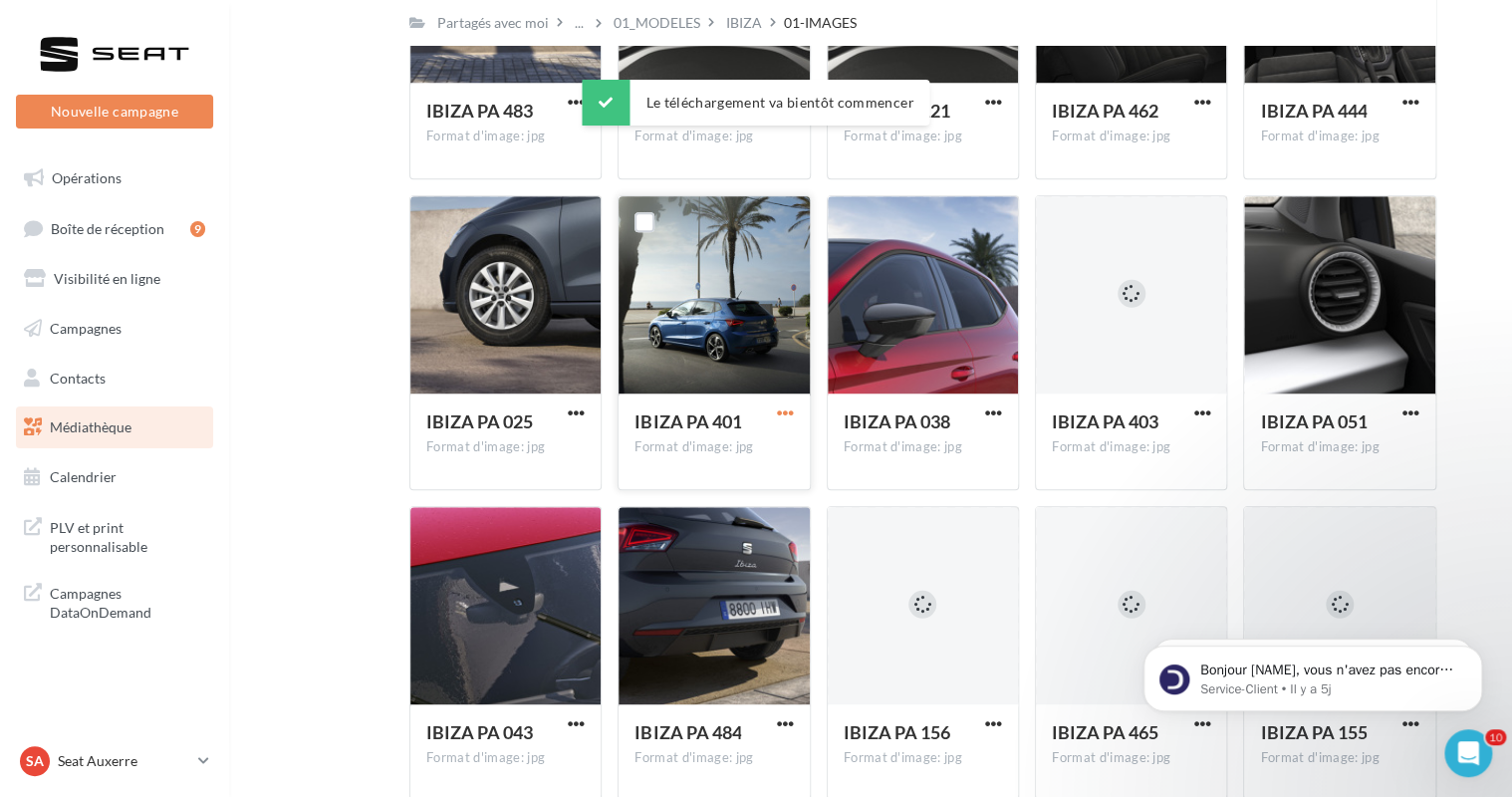 click at bounding box center (785, 412) 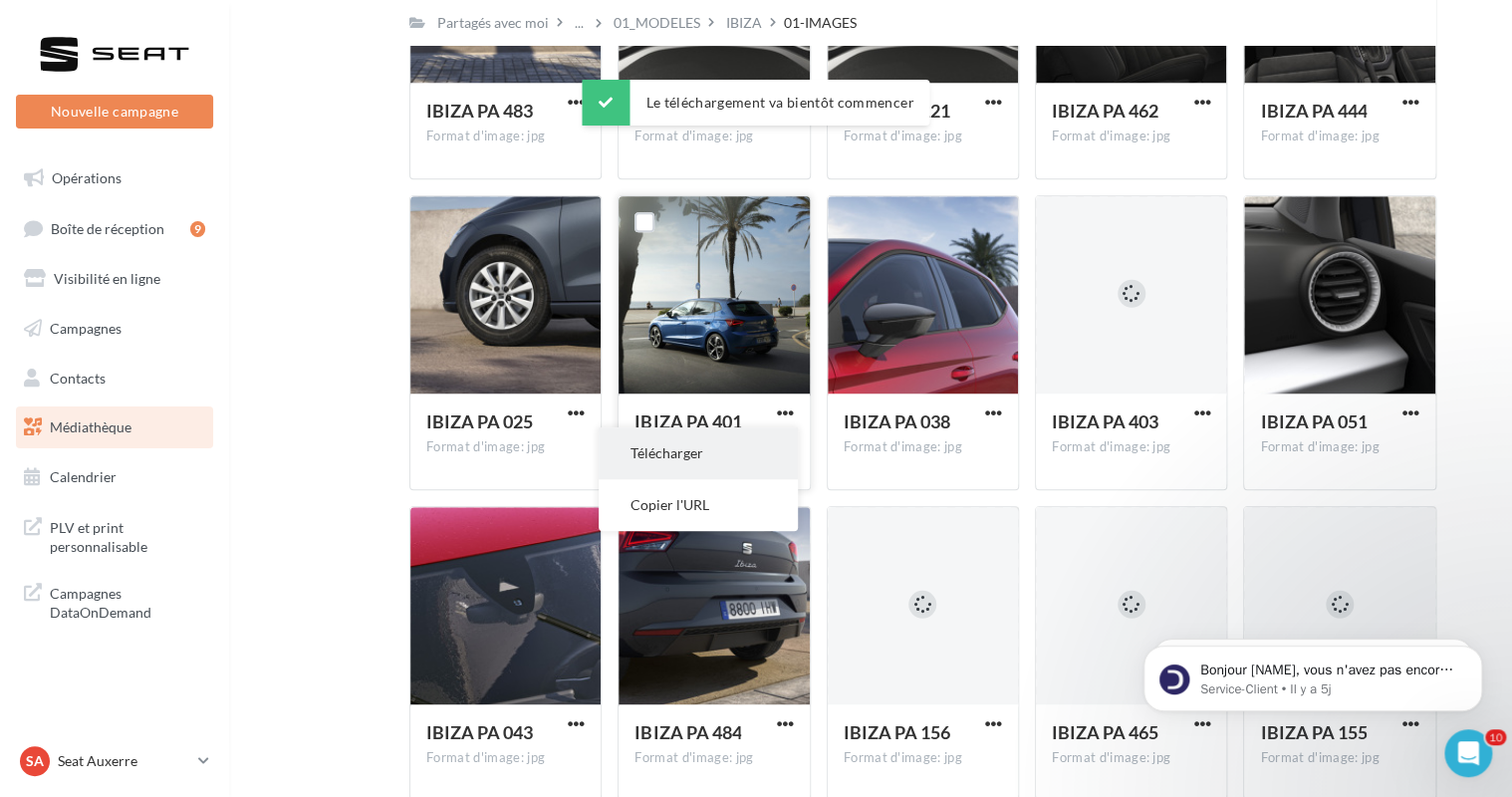 click on "Télécharger" at bounding box center (698, 453) 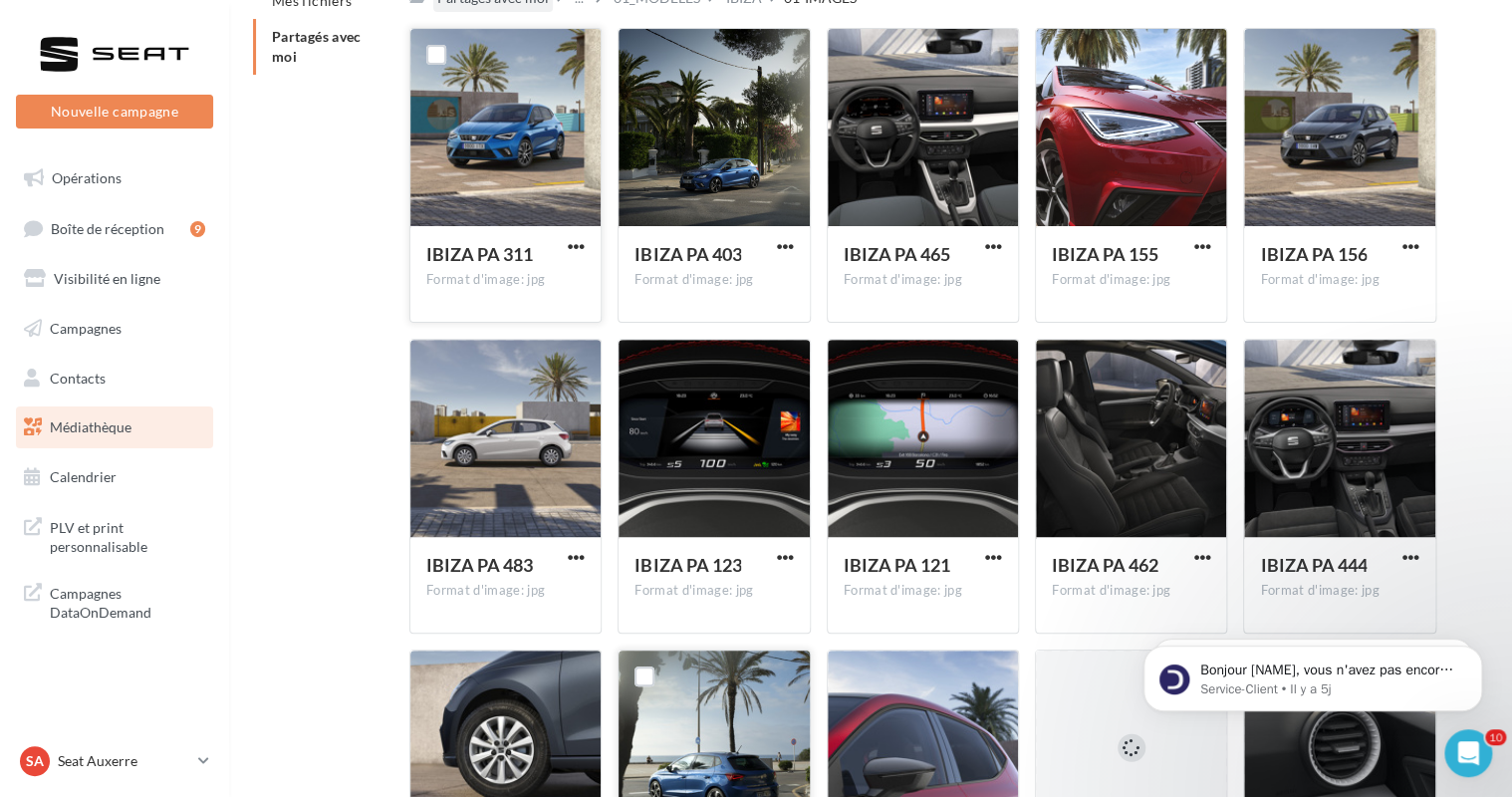 scroll, scrollTop: 0, scrollLeft: 0, axis: both 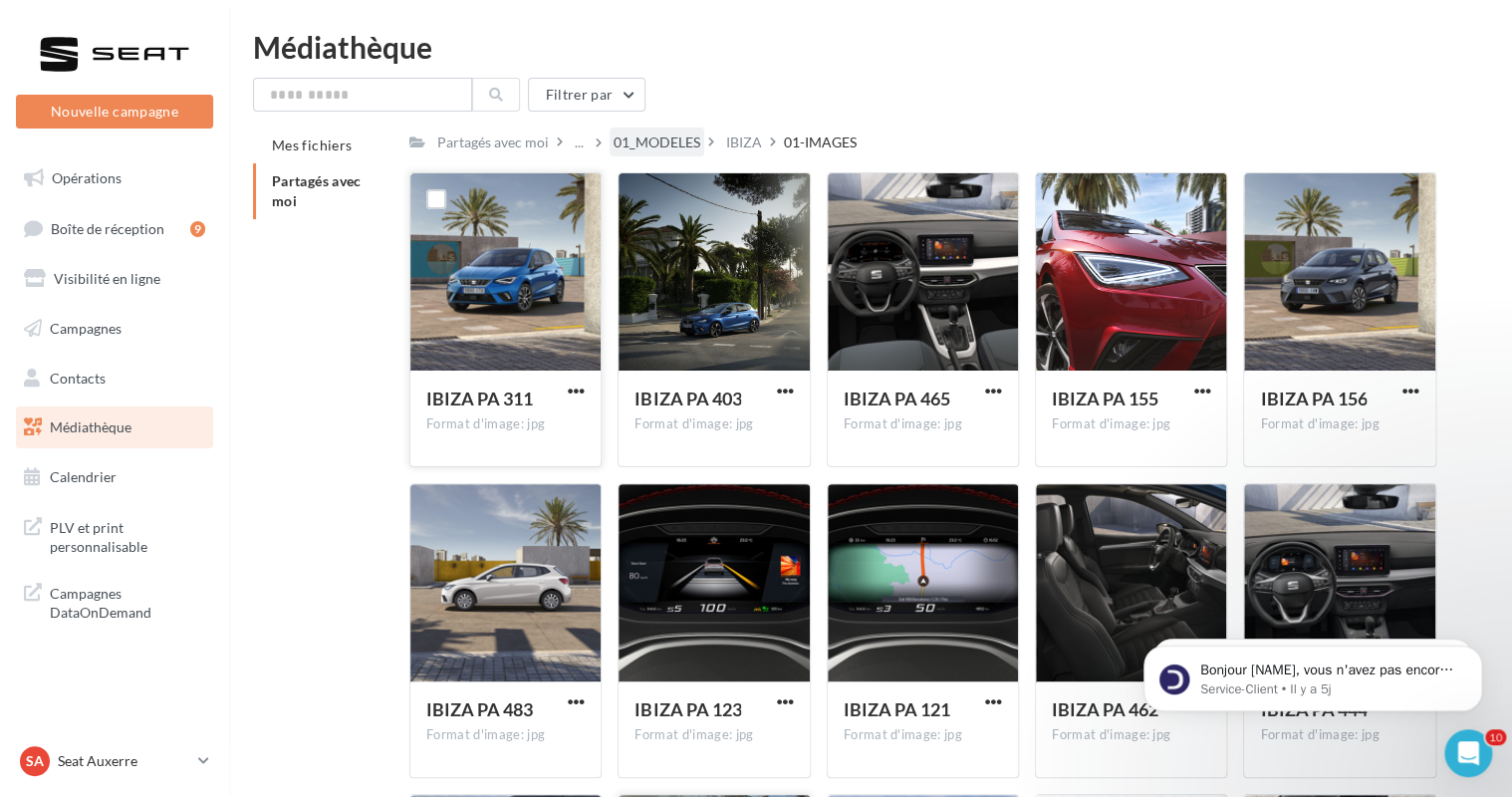 click on "01_MODELES" at bounding box center (656, 142) 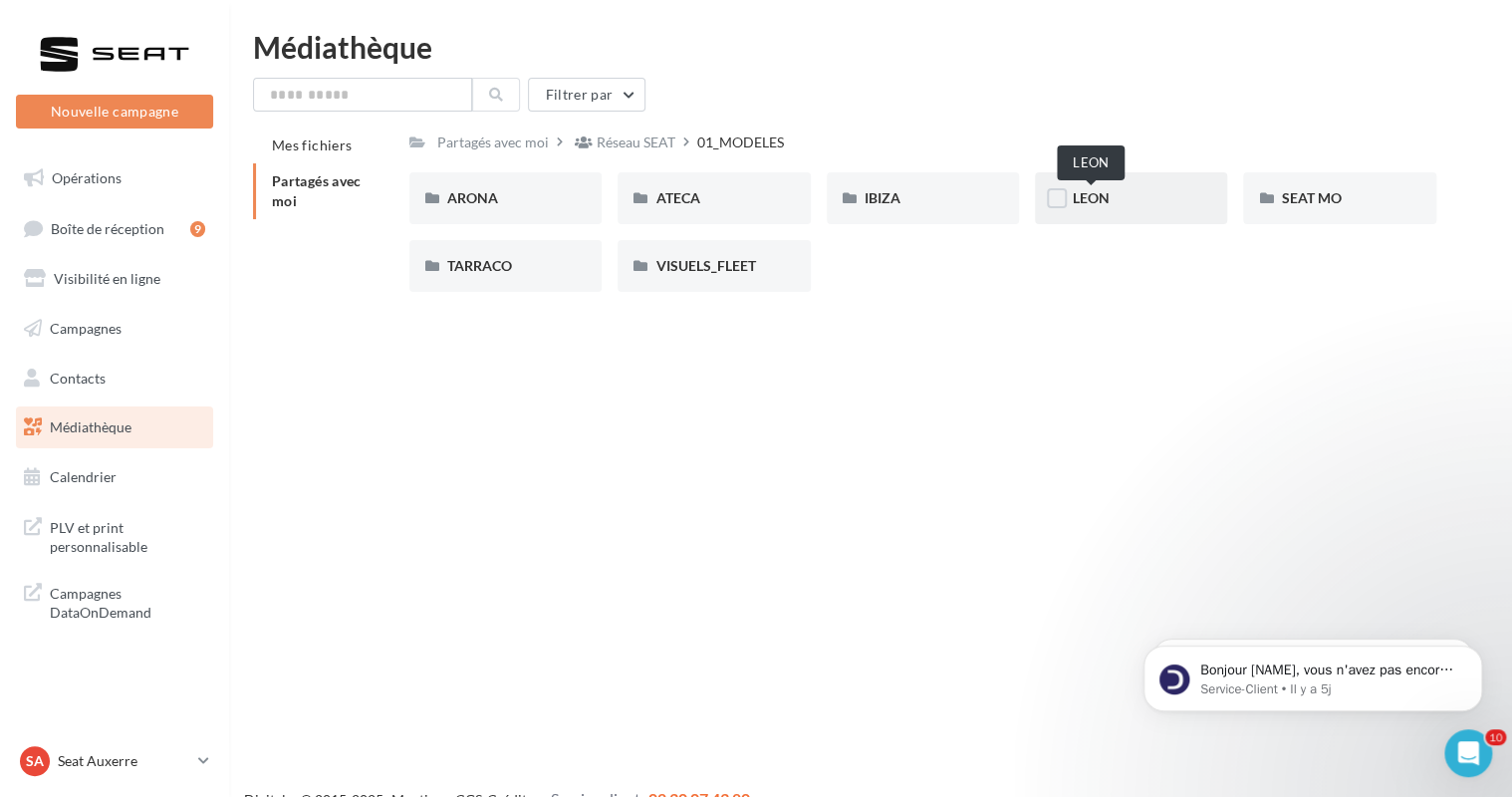 click on "LEON" at bounding box center (1091, 197) 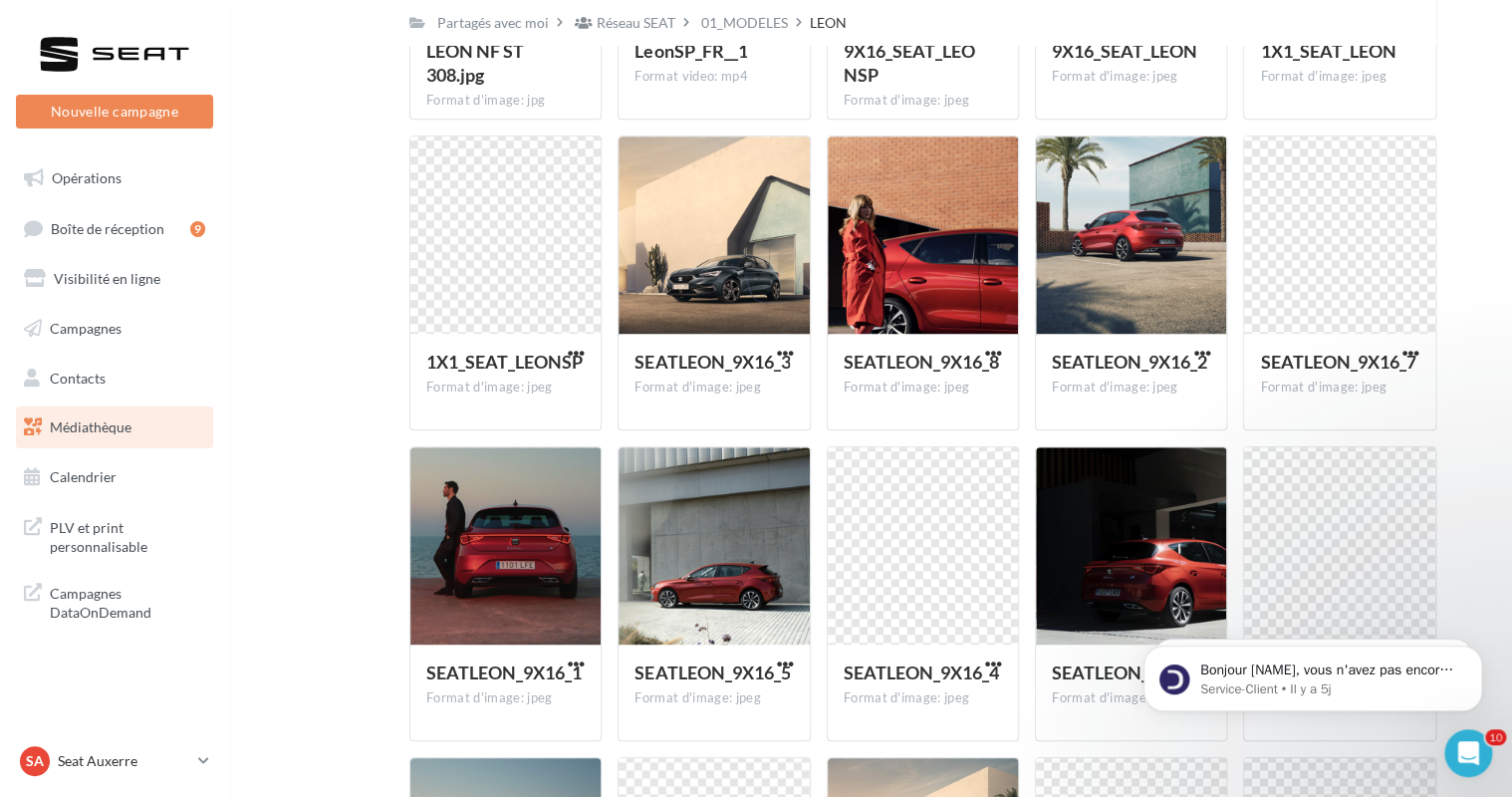 scroll, scrollTop: 498, scrollLeft: 0, axis: vertical 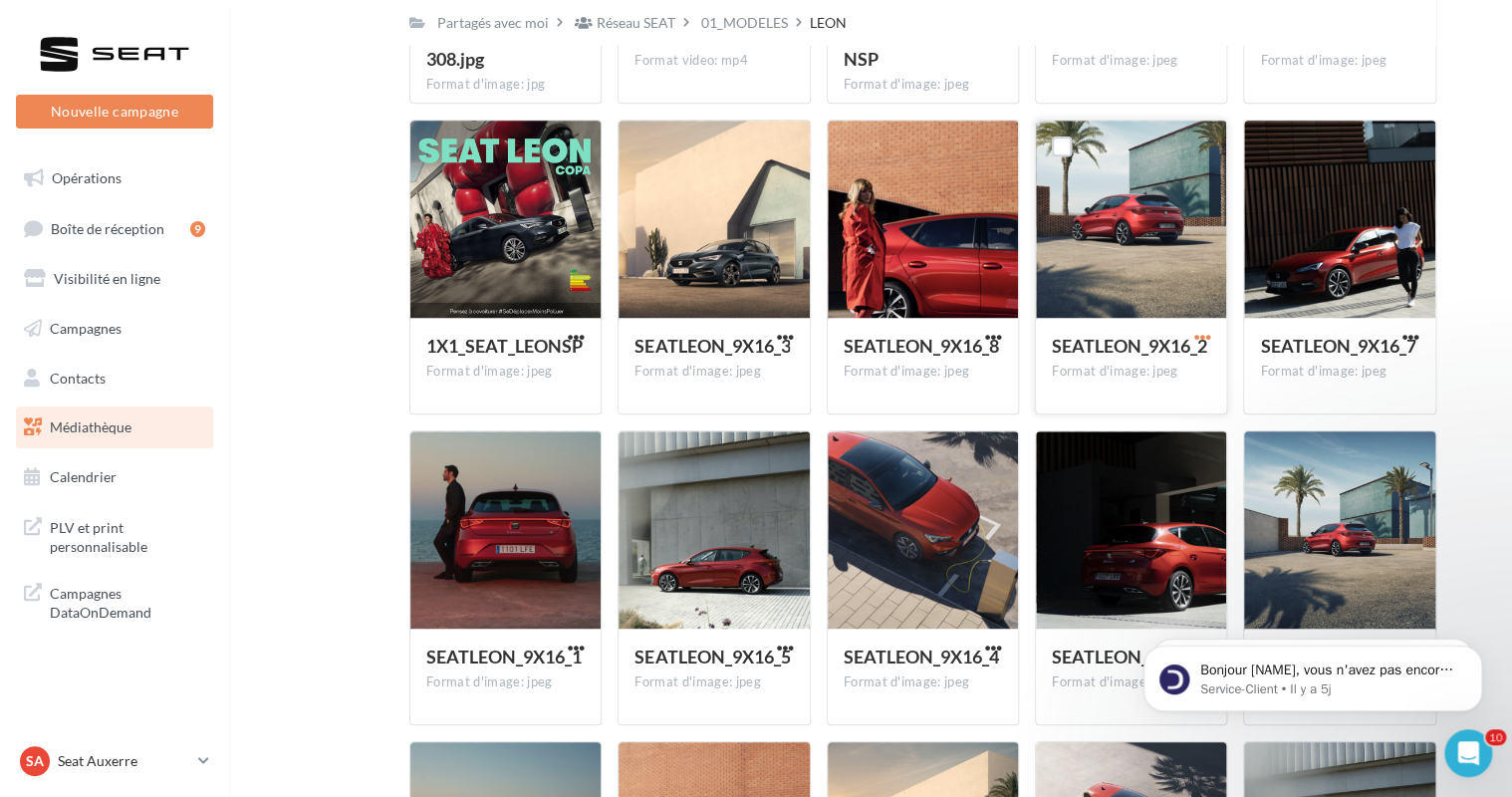 click at bounding box center (1201, 337) 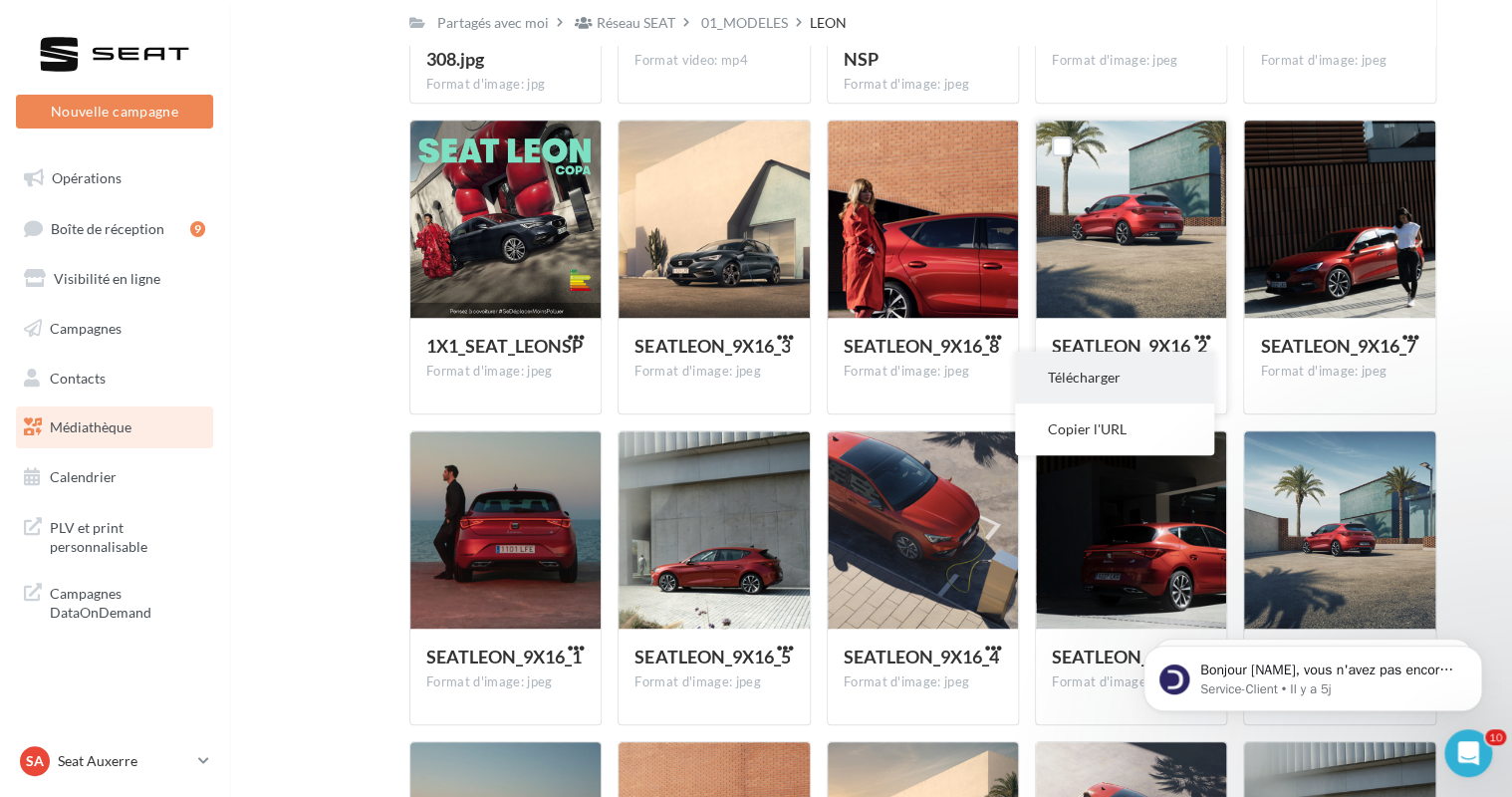 click on "Télécharger" at bounding box center (1115, 378) 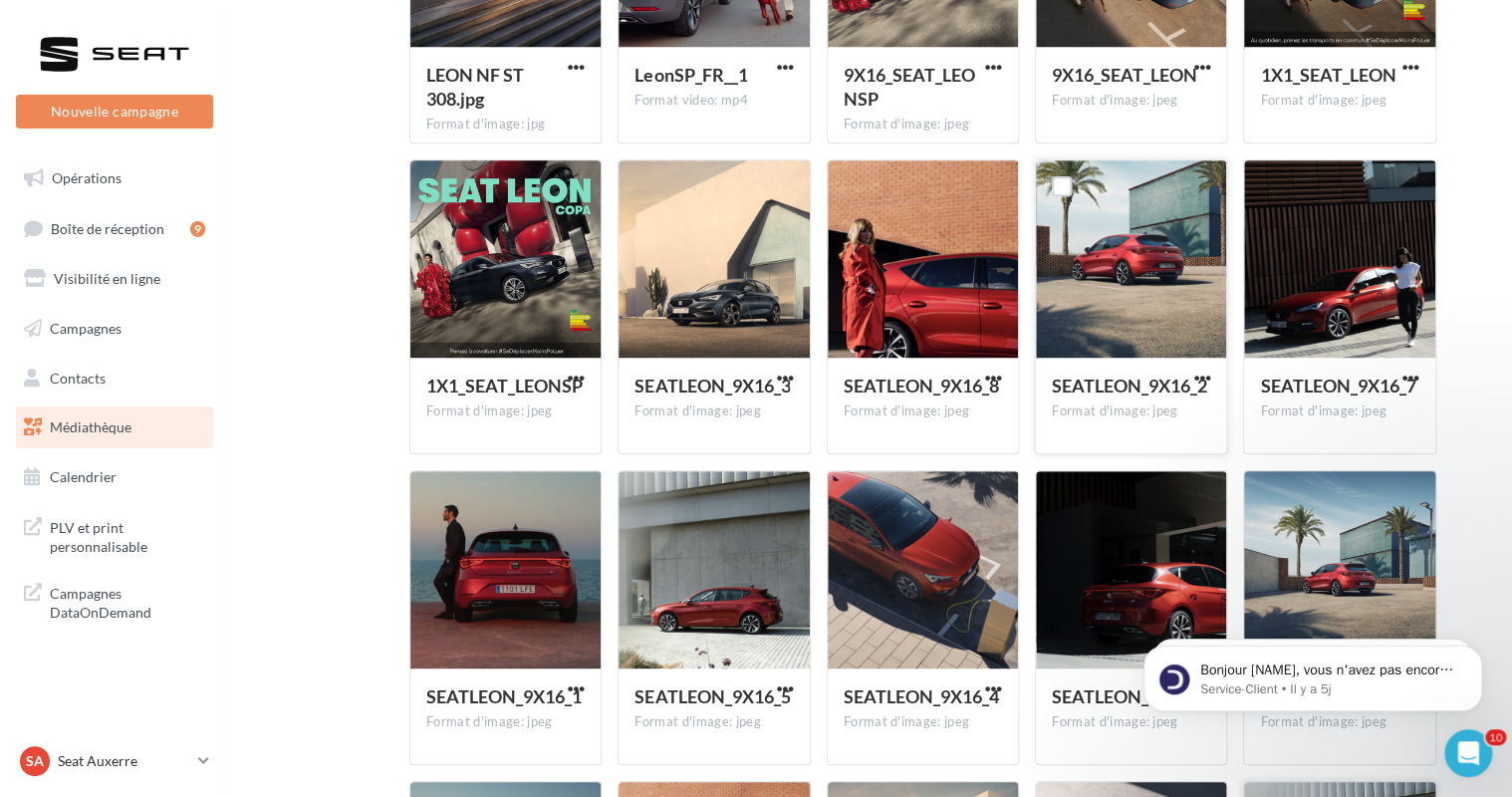 scroll, scrollTop: 498, scrollLeft: 0, axis: vertical 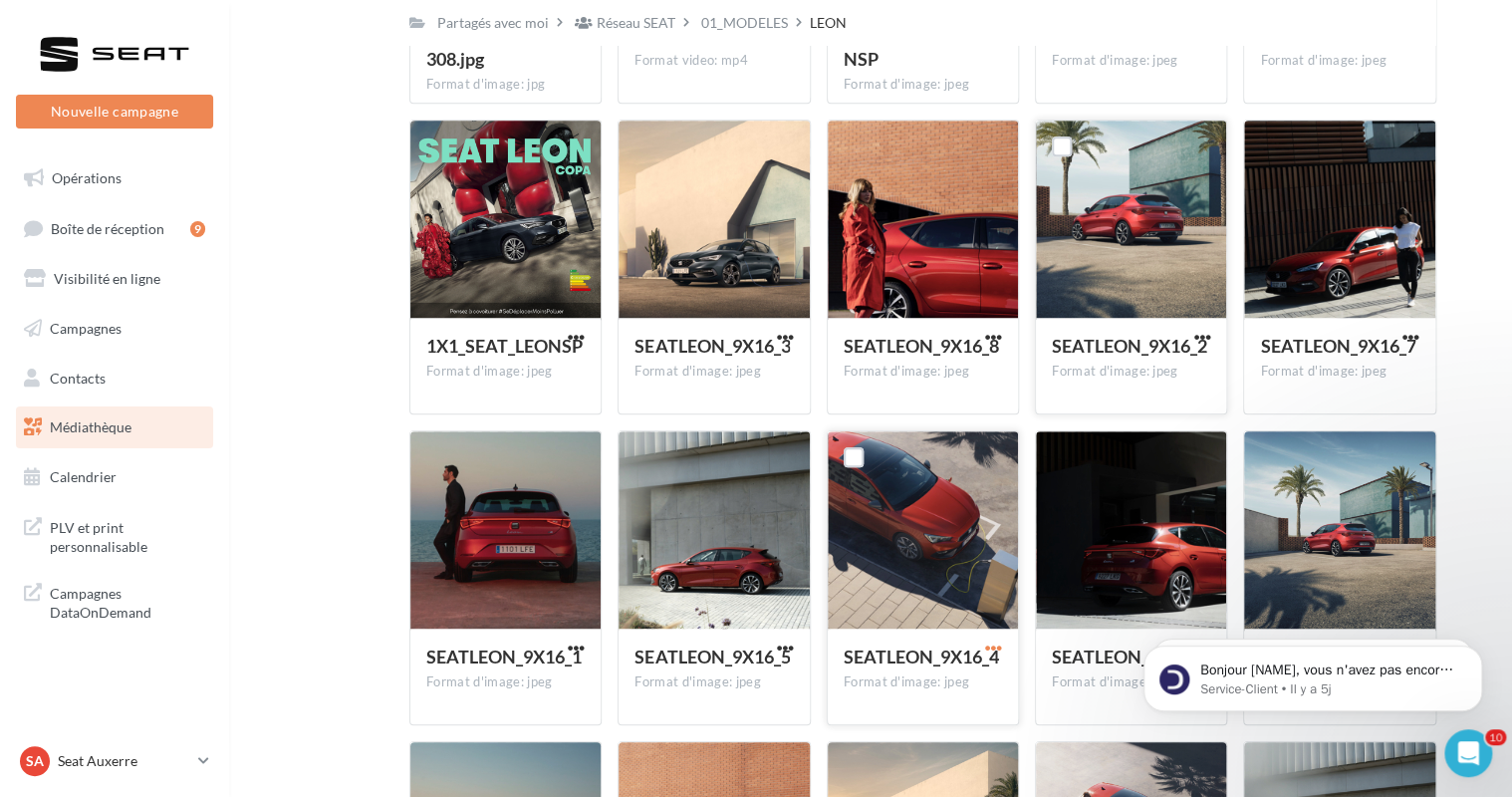 click at bounding box center [993, 648] 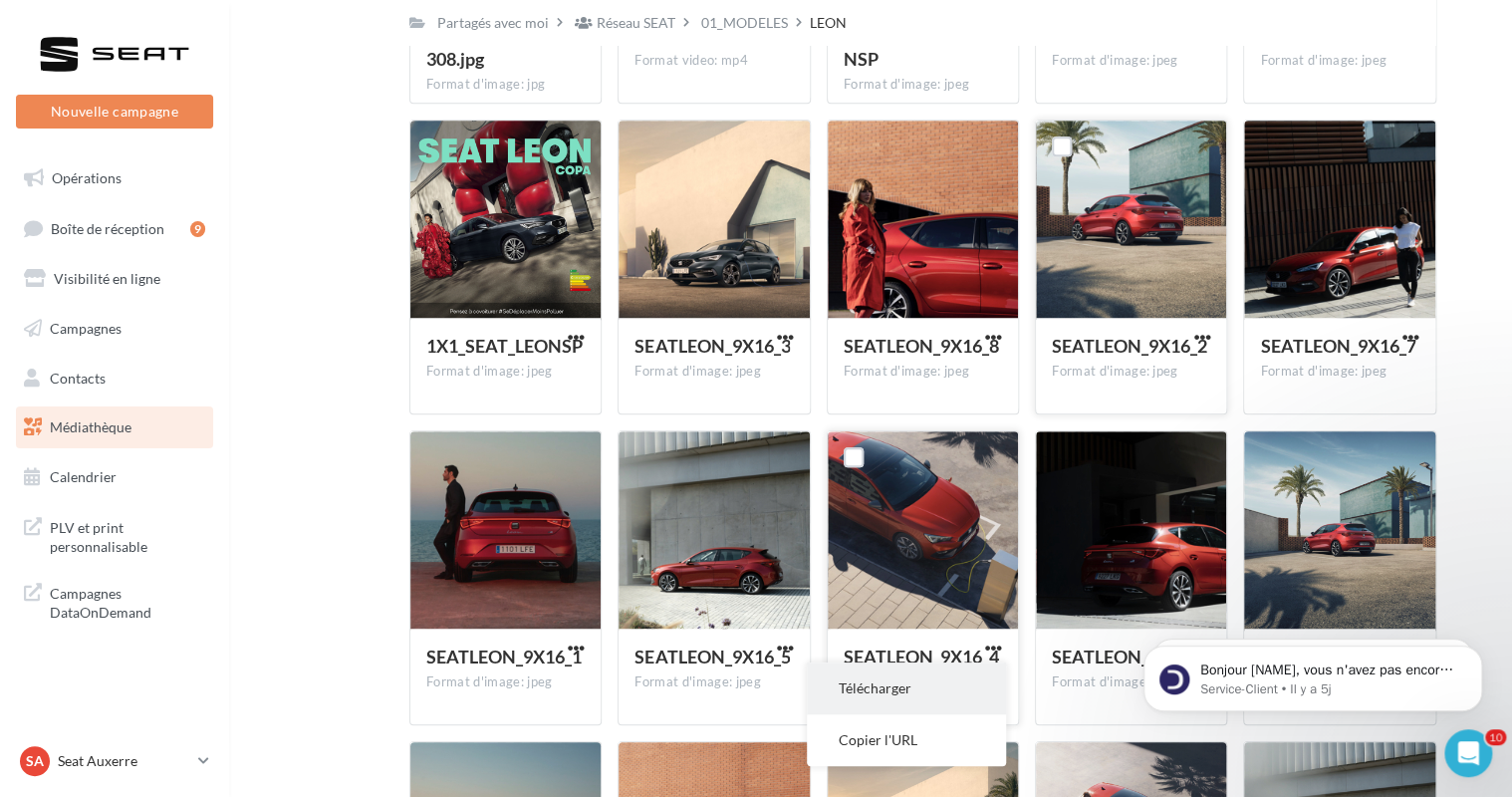 click on "Télécharger" at bounding box center (906, 688) 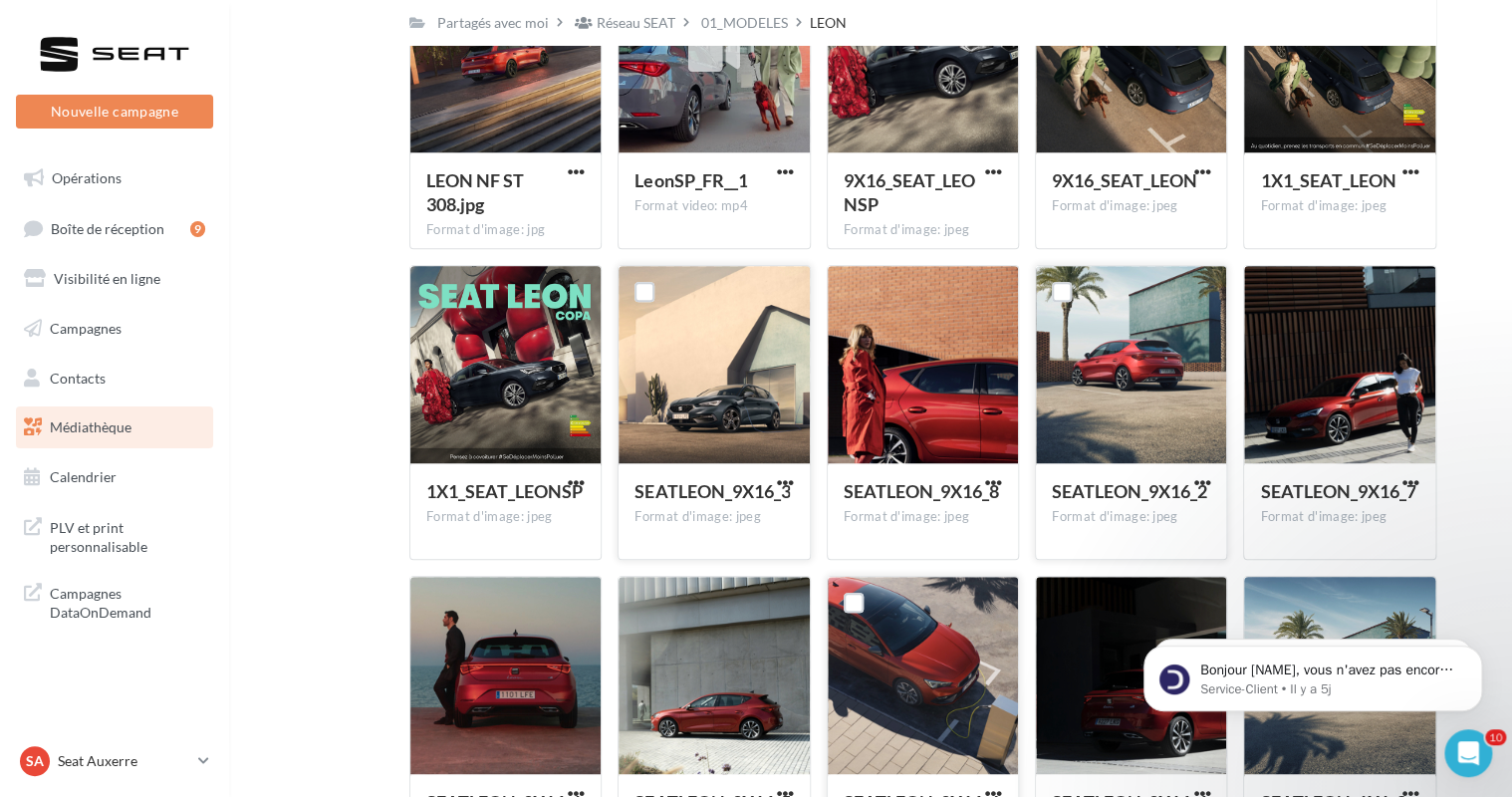 scroll, scrollTop: 0, scrollLeft: 0, axis: both 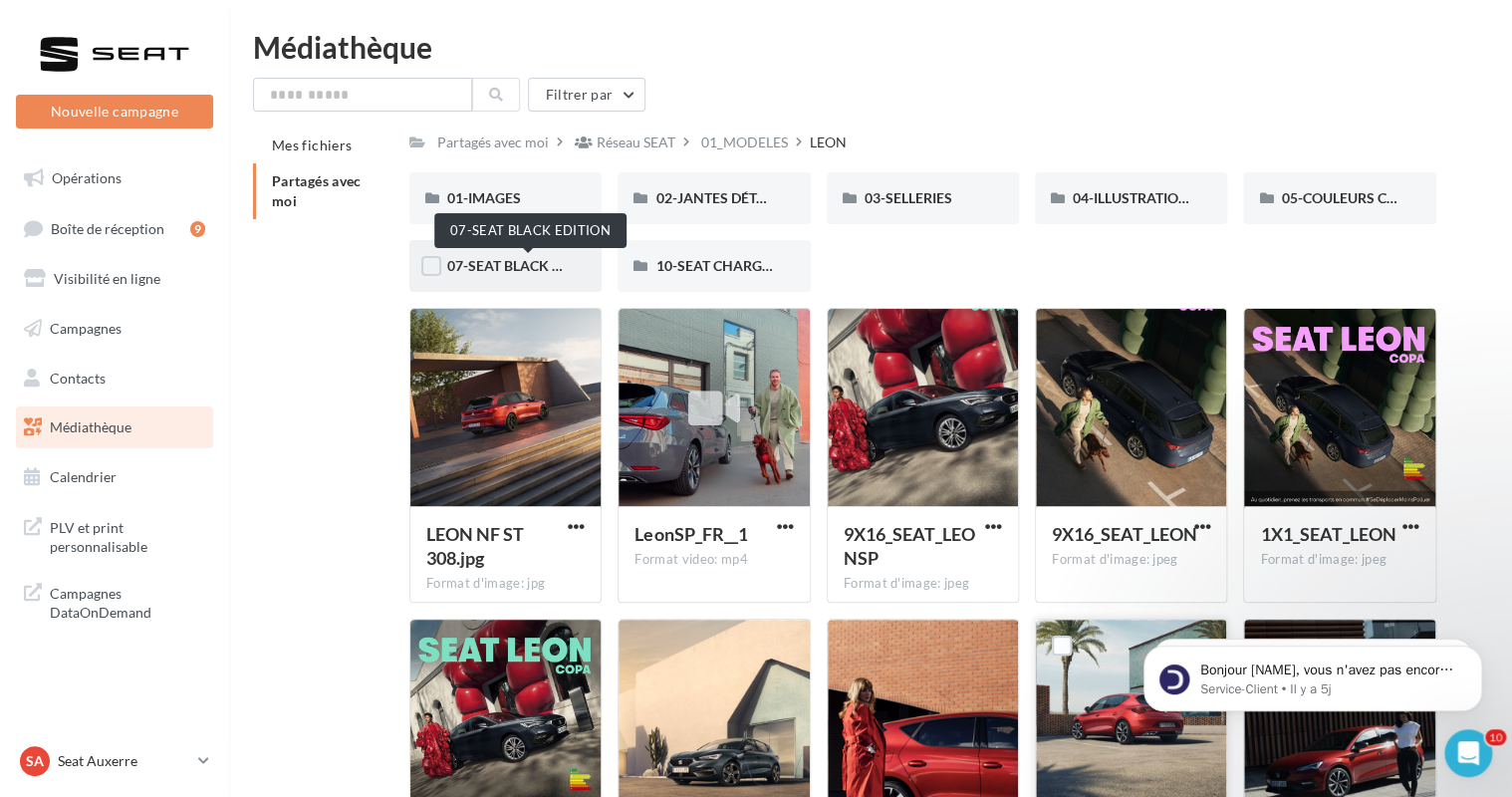 click on "07-SEAT BLACK EDITION" at bounding box center [527, 265] 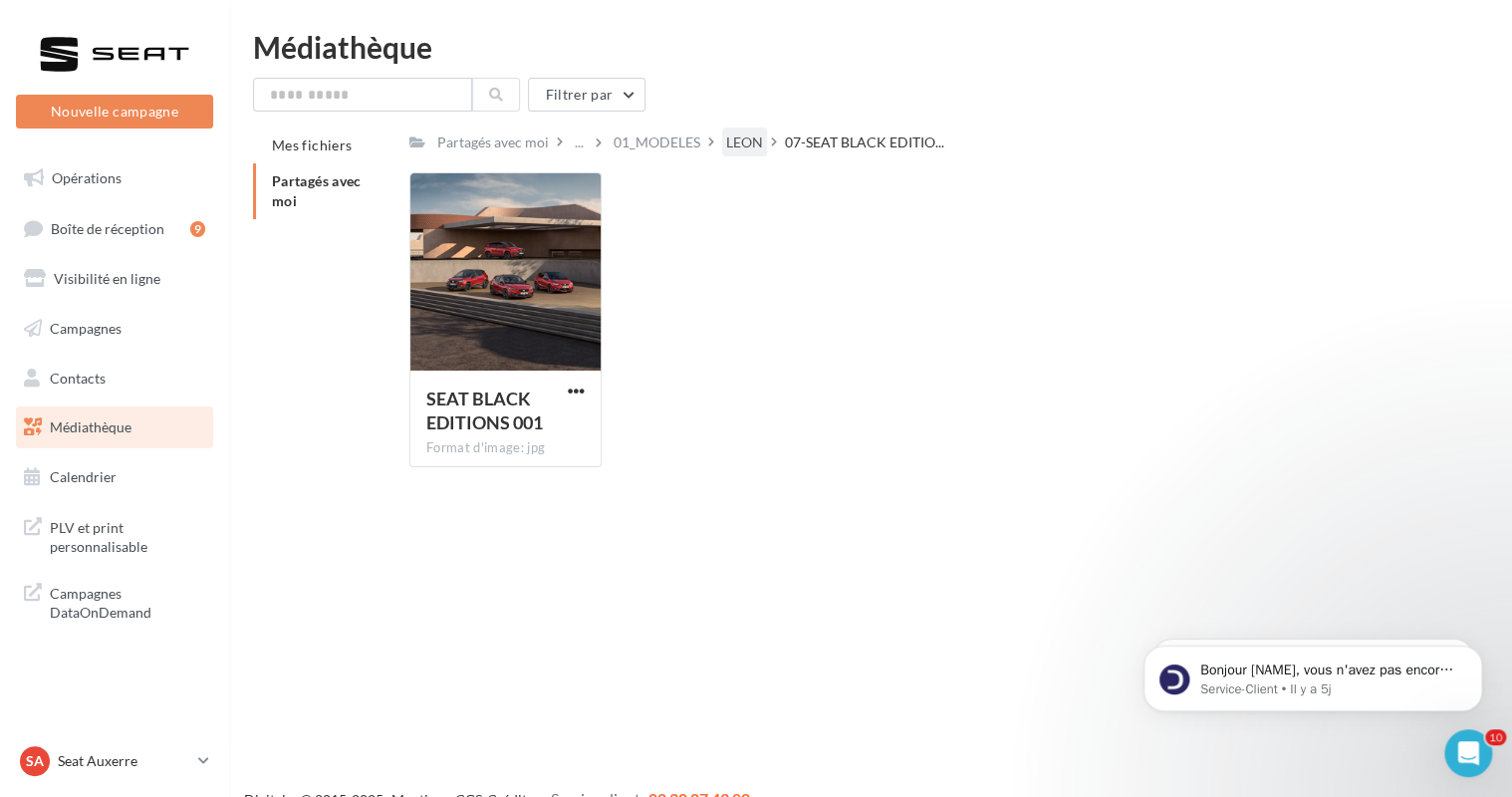 click on "LEON" at bounding box center [744, 142] 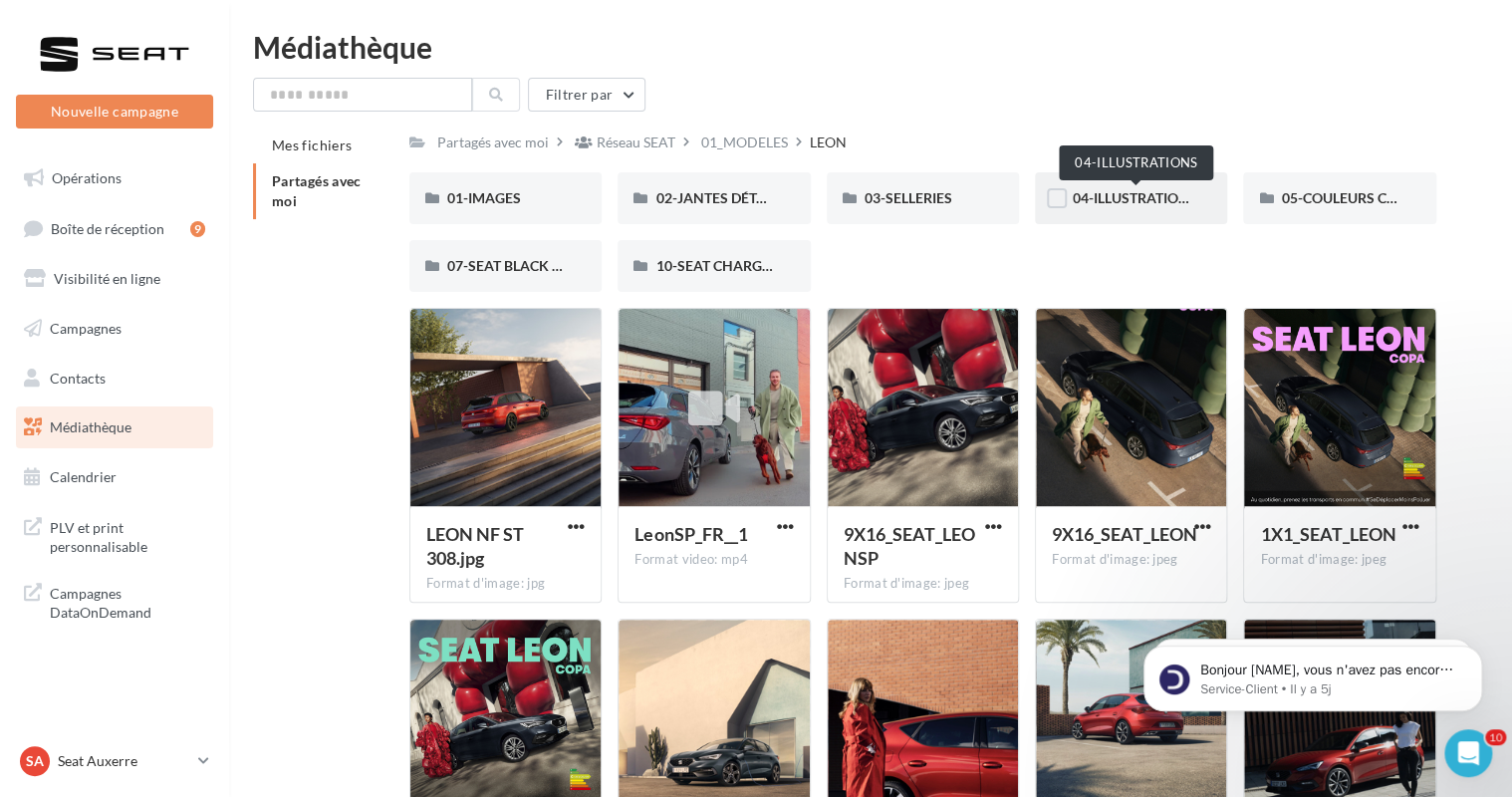 click on "04-ILLUSTRATIONS" at bounding box center [1134, 197] 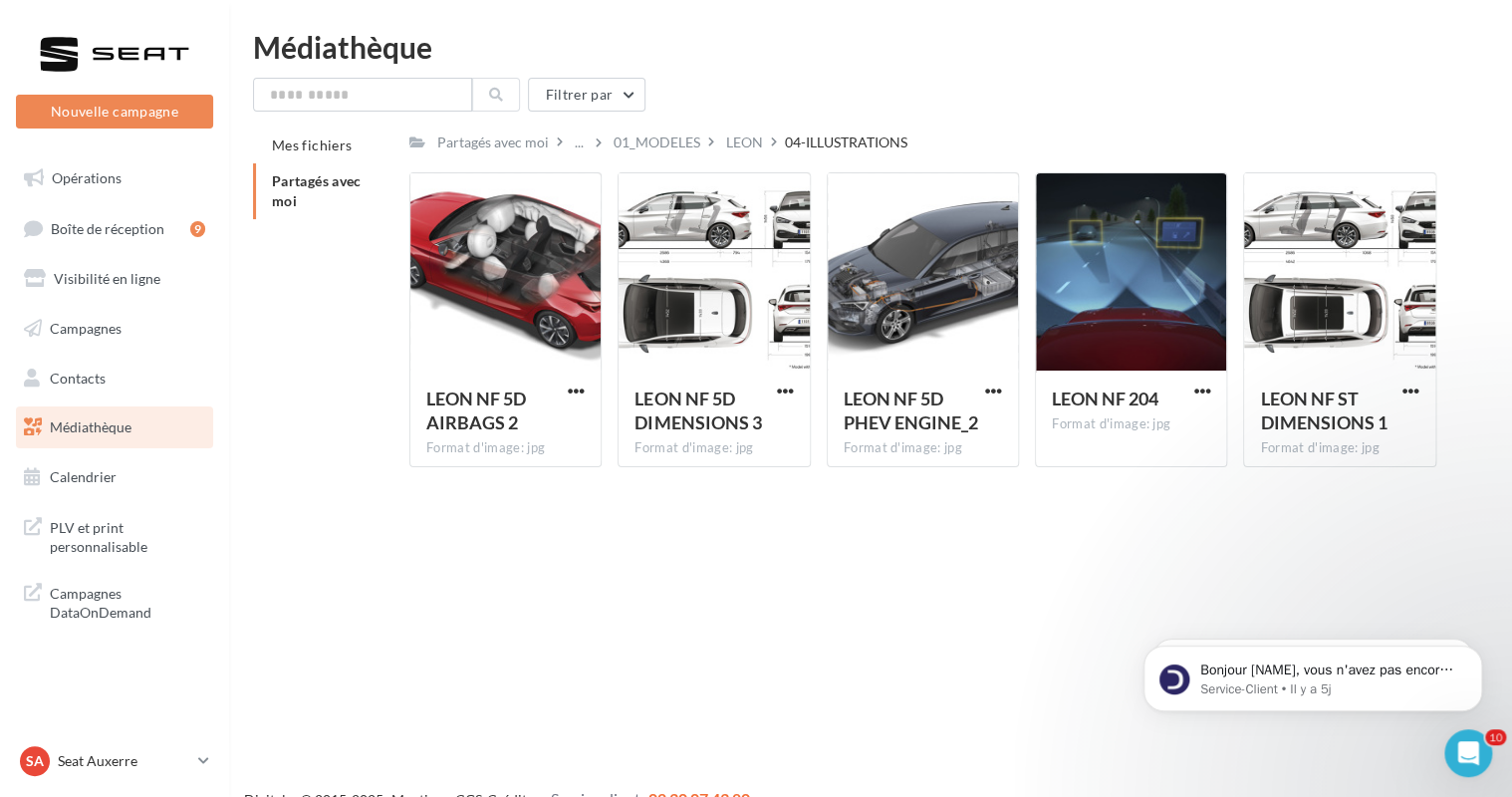 click on "Partagés avec moi        ...         01_MODELES          LEON          04-ILLUSTRATIONS                   Rs           Partagé par  Réseau SEAT
LEON NF 5D AIRBAGS 2  Format d'image: jpg                   LEON NF 5D AIRBAGS 2
LEON NF 5D DIMENSIONS 3  Format d'image: jpg                   LEON NF 5D DIMENSIONS 3
LEON NF 5D PHEV ENGINE_2  Format d'image: jpg                   LEON NF 5D PHEV ENGINE_2
LEON NF 204  Format d'image: jpg                   LEON NF 204
LEON NF ST DIMENSIONS 1  Format d'image: jpg                   LEON NF ST DIMENSIONS 1" at bounding box center [922, 305] 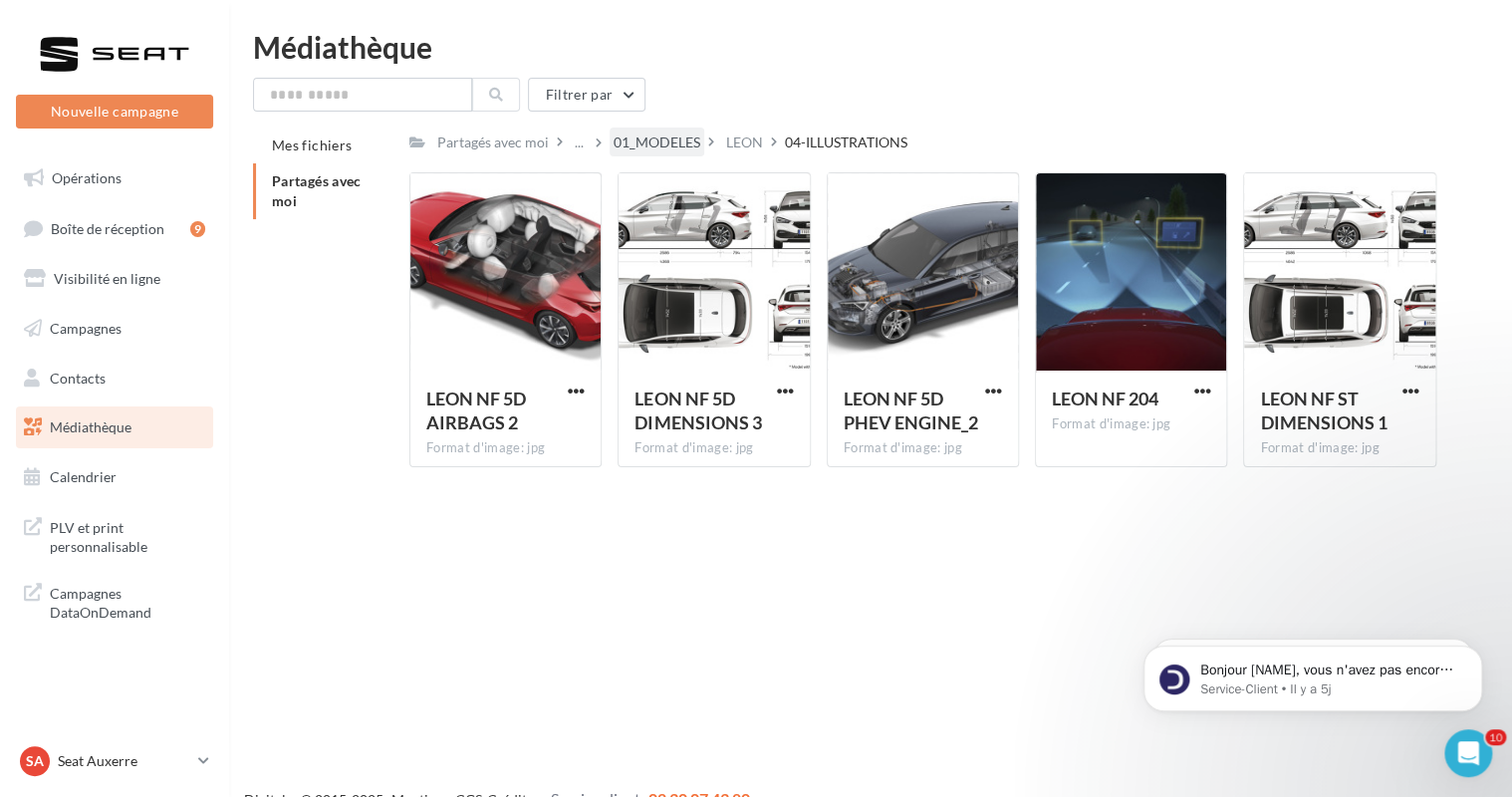 click on "01_MODELES" at bounding box center (656, 142) 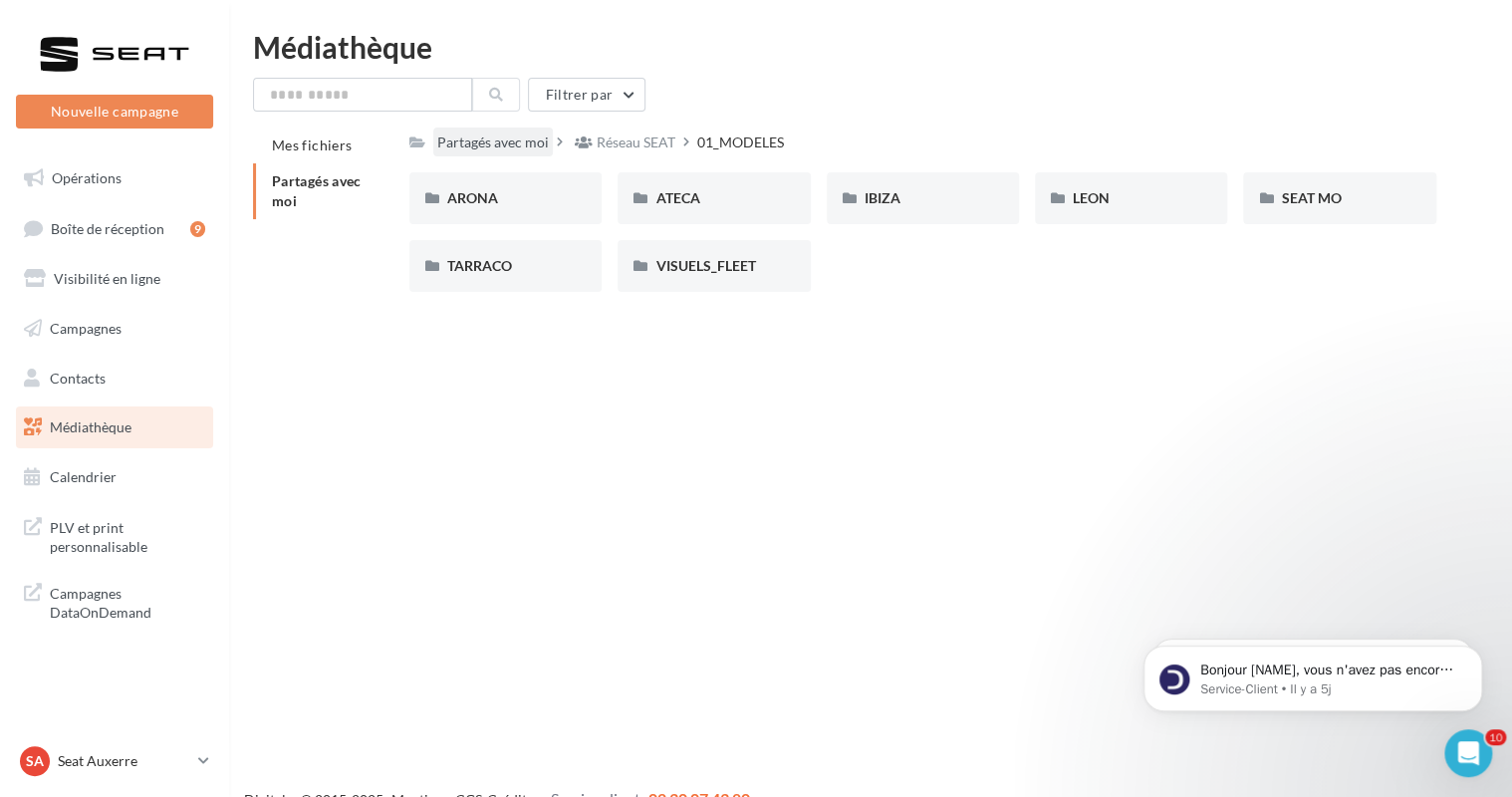 click on "Partagés avec moi" at bounding box center [493, 142] 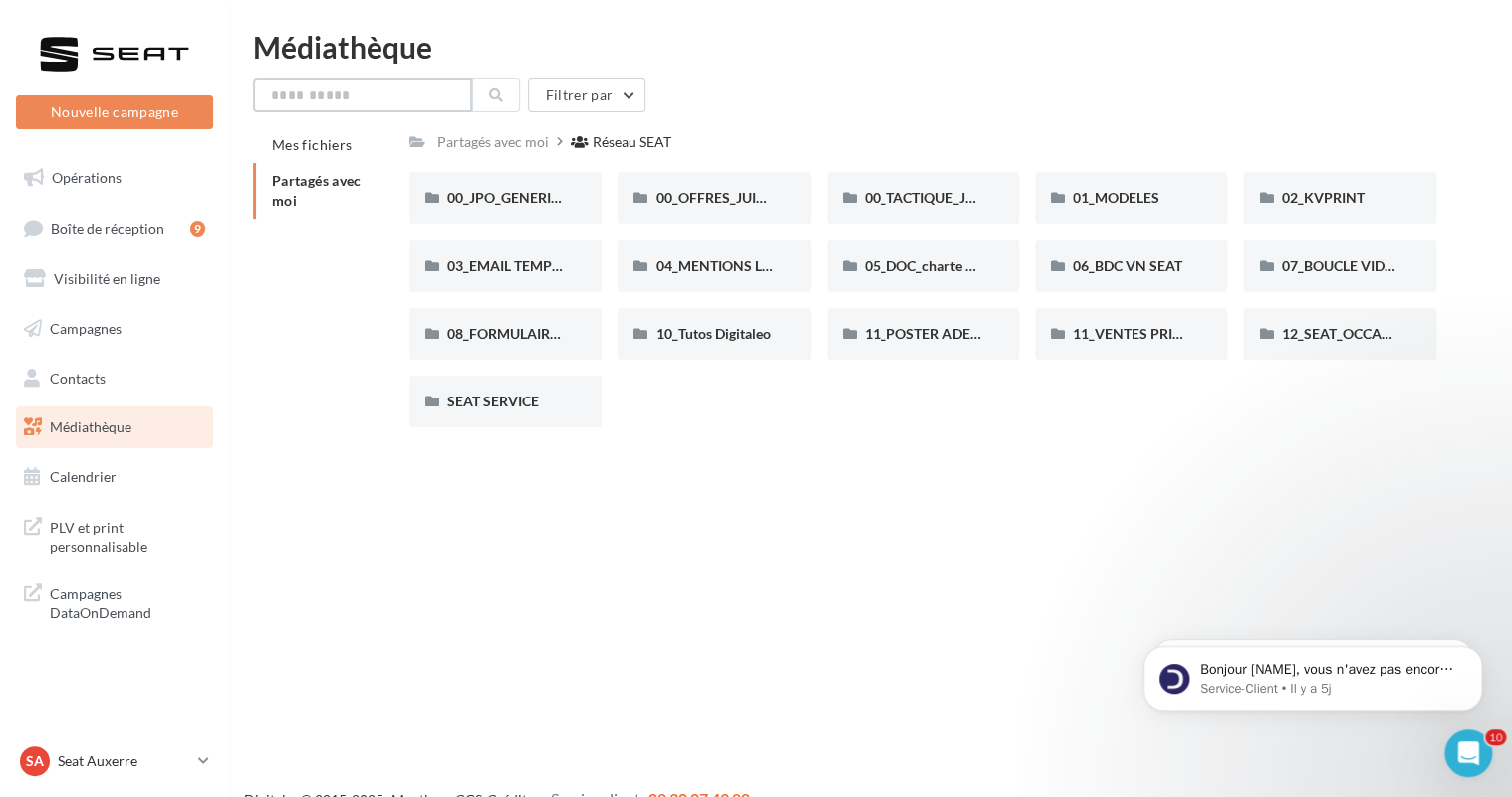 click at bounding box center (363, 95) 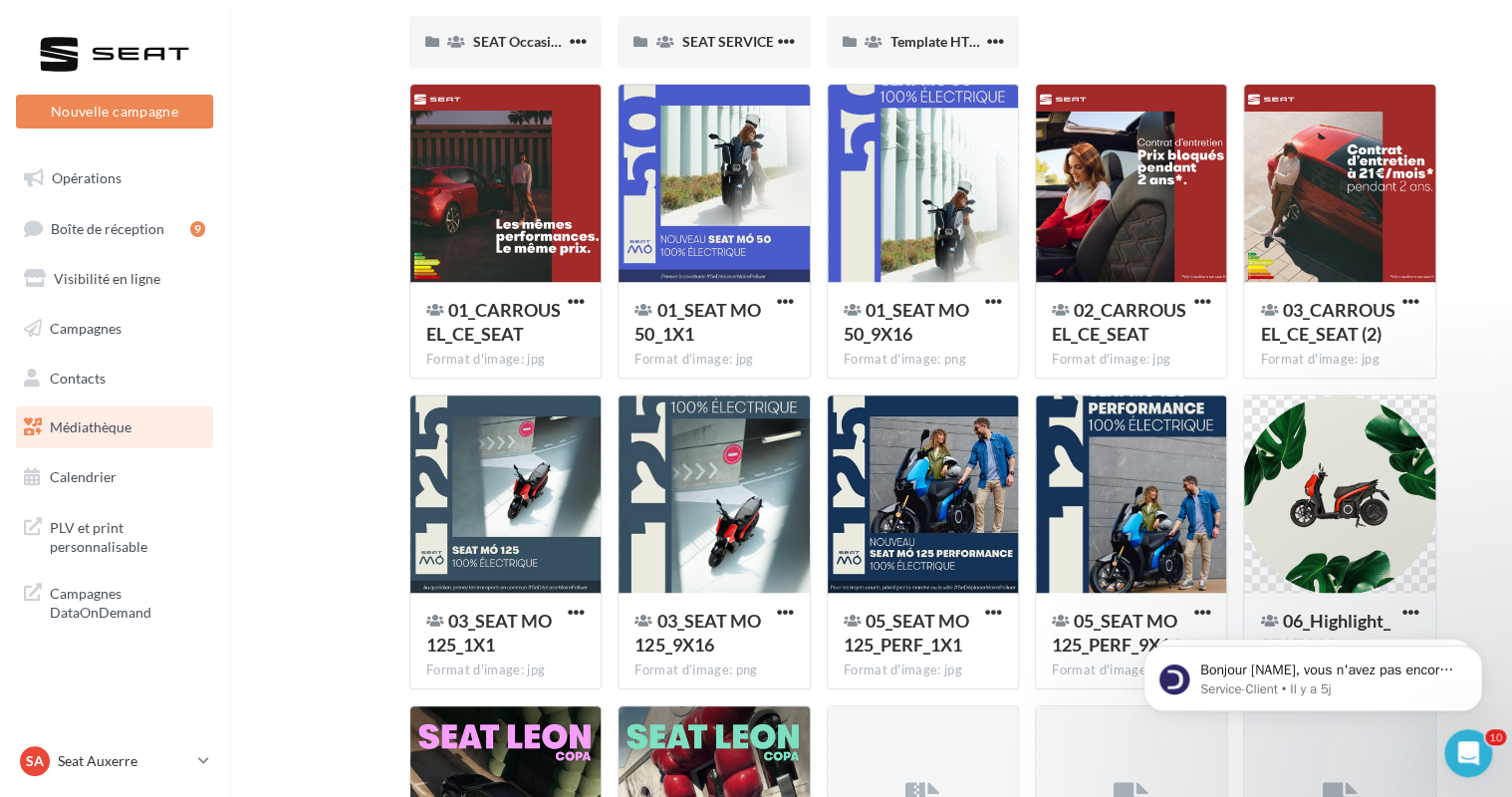 scroll, scrollTop: 0, scrollLeft: 0, axis: both 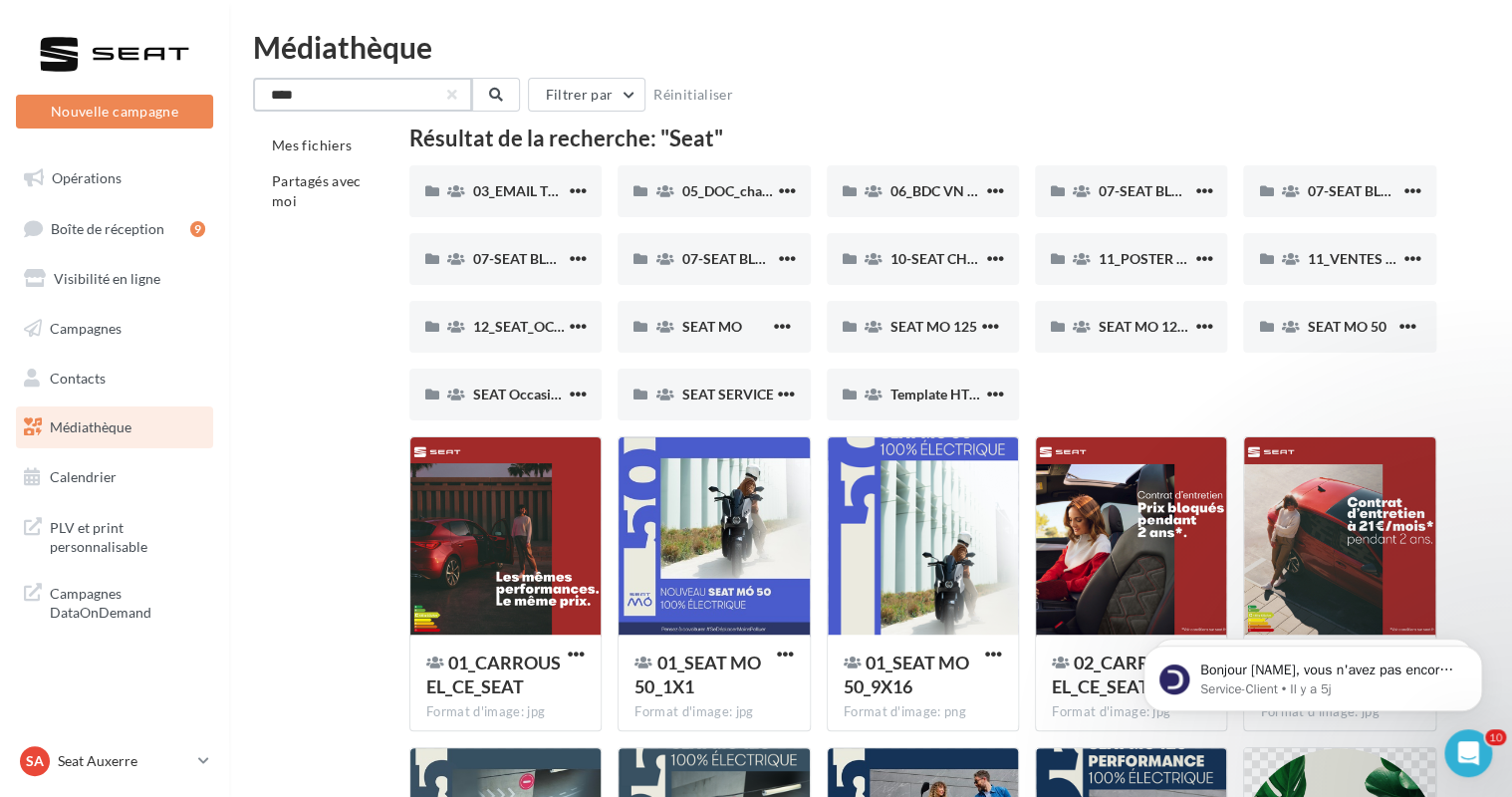click on "****" at bounding box center (363, 95) 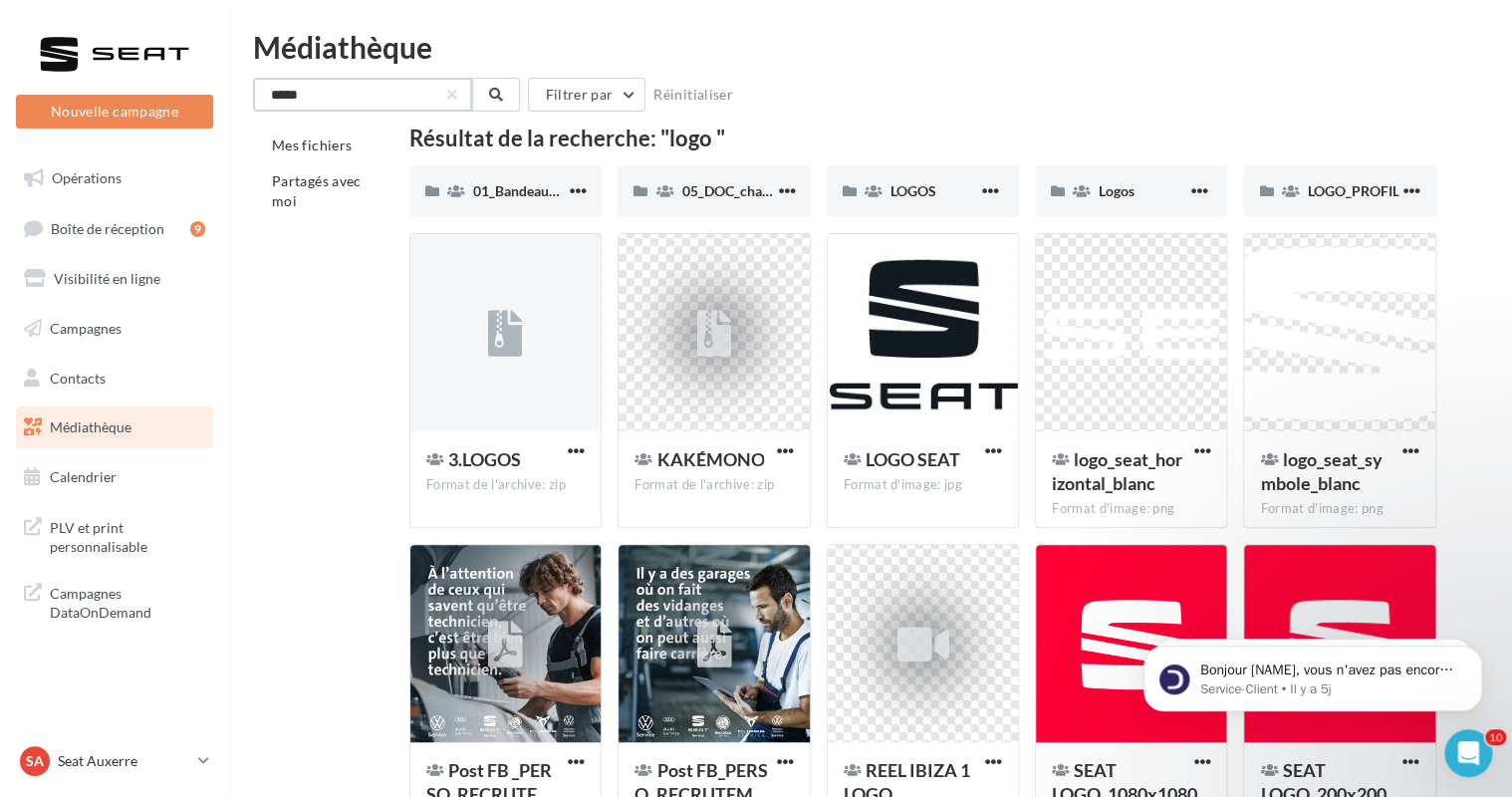 scroll, scrollTop: 0, scrollLeft: 0, axis: both 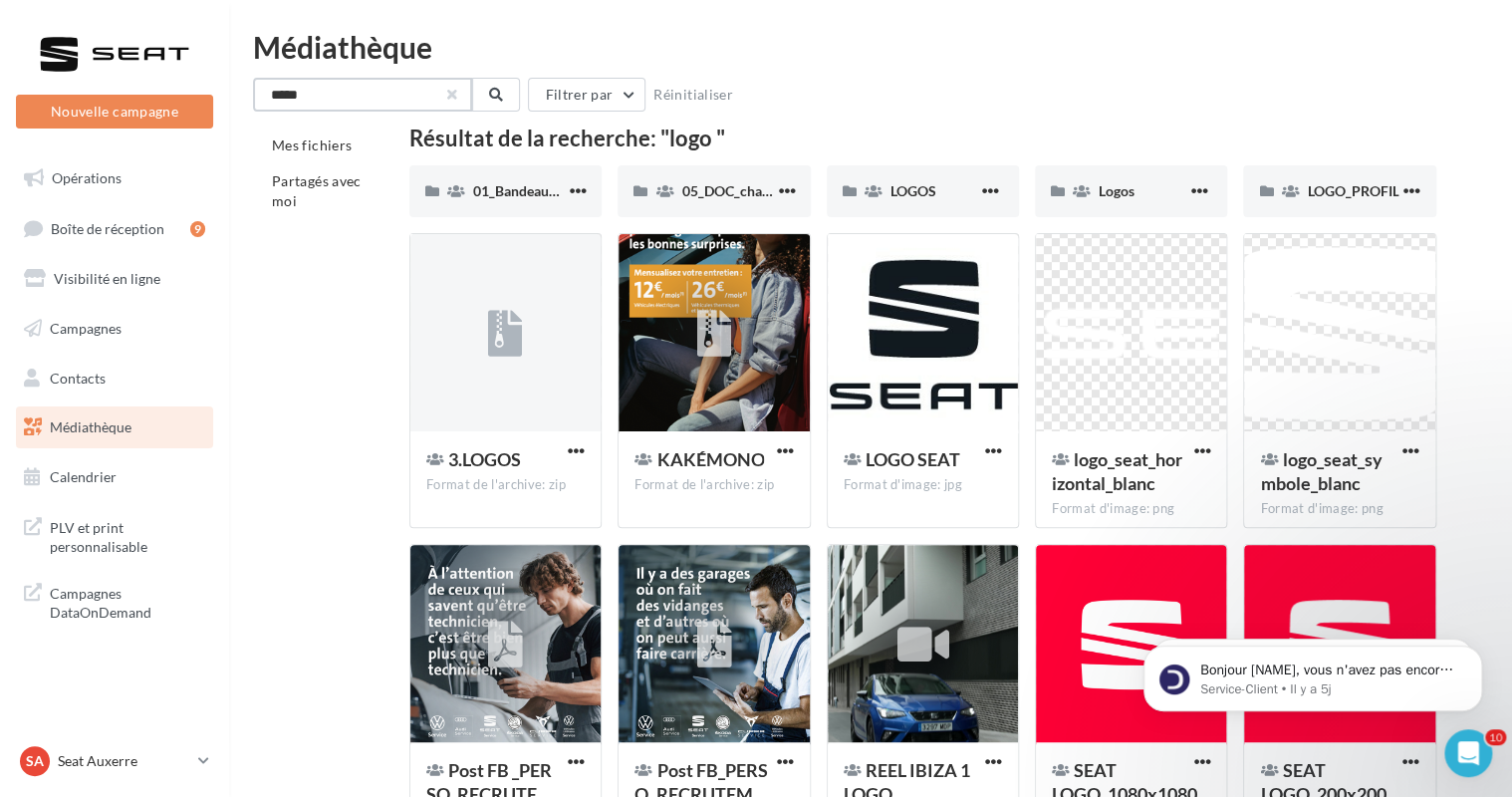 type on "****" 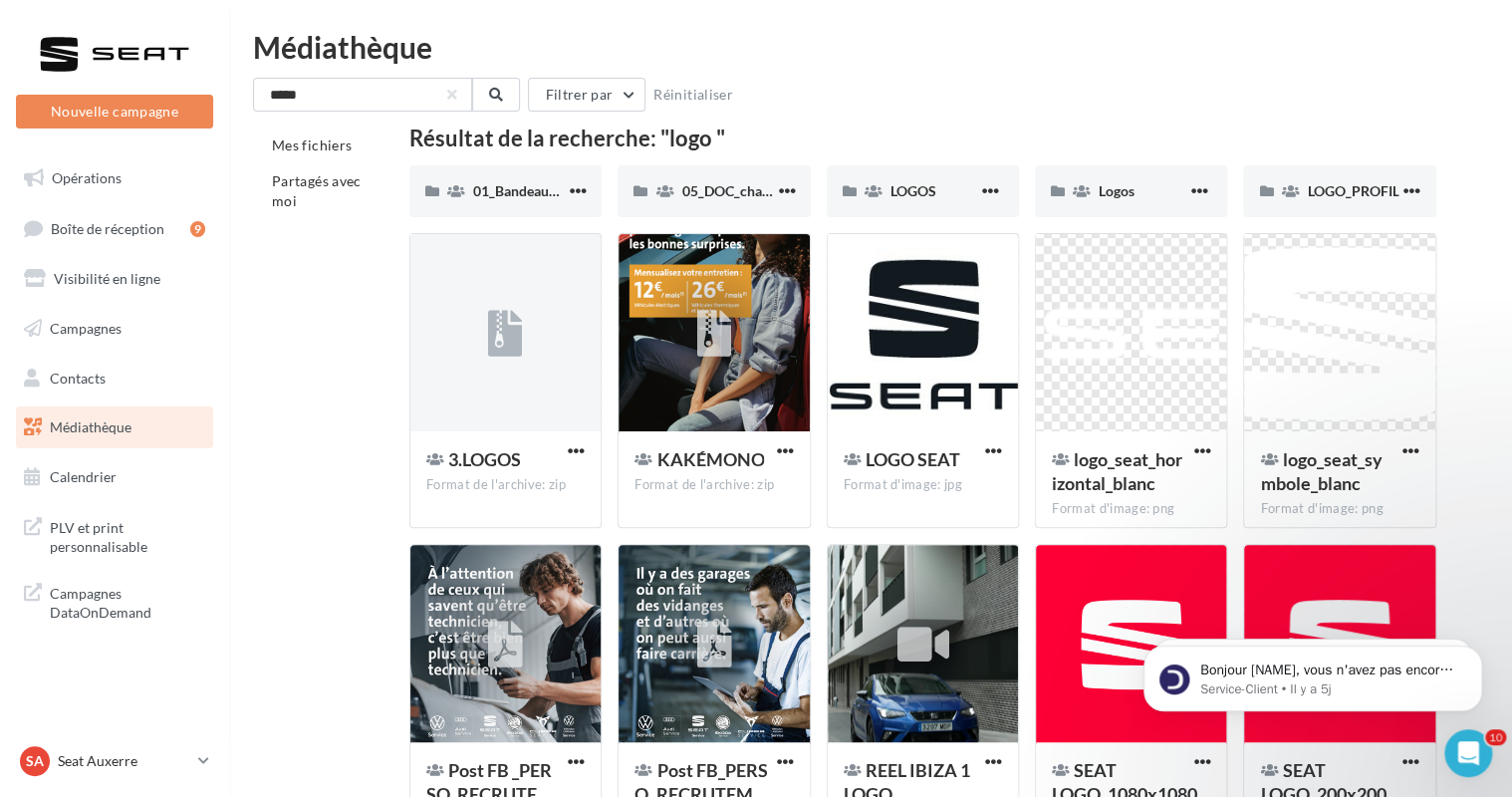 click at bounding box center (452, 95) 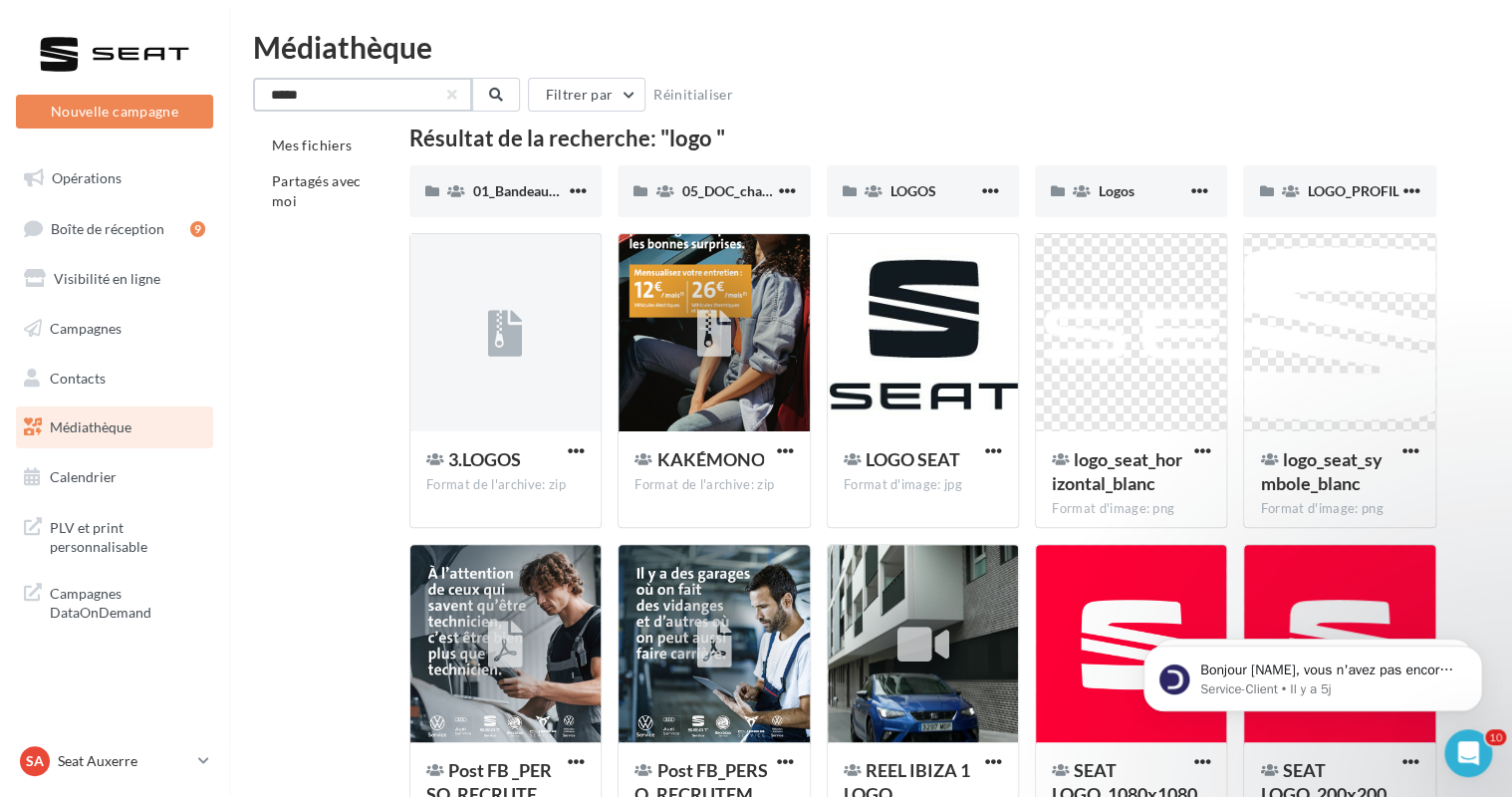 type 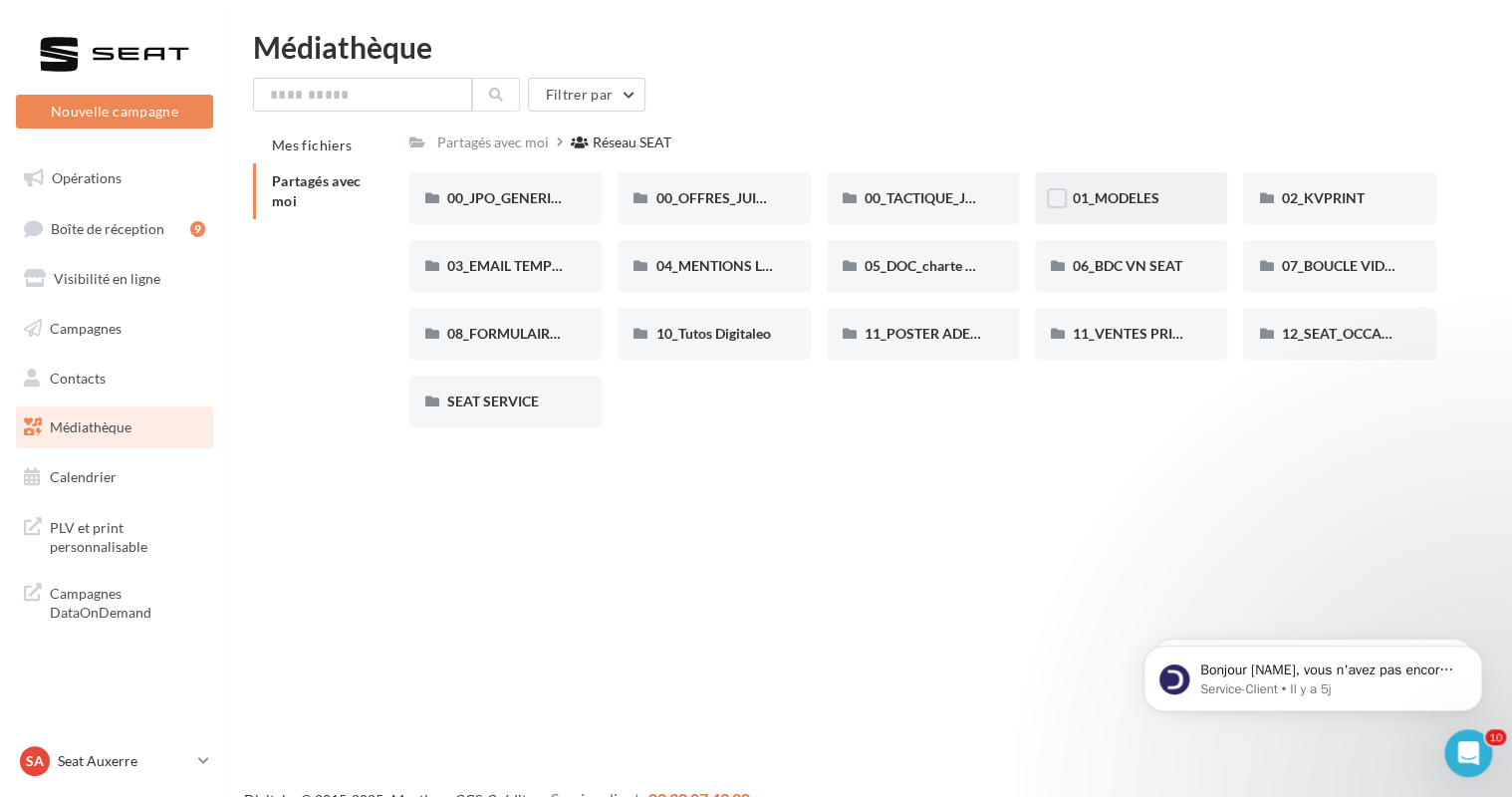 click on "01_MODELES" at bounding box center [1131, 198] 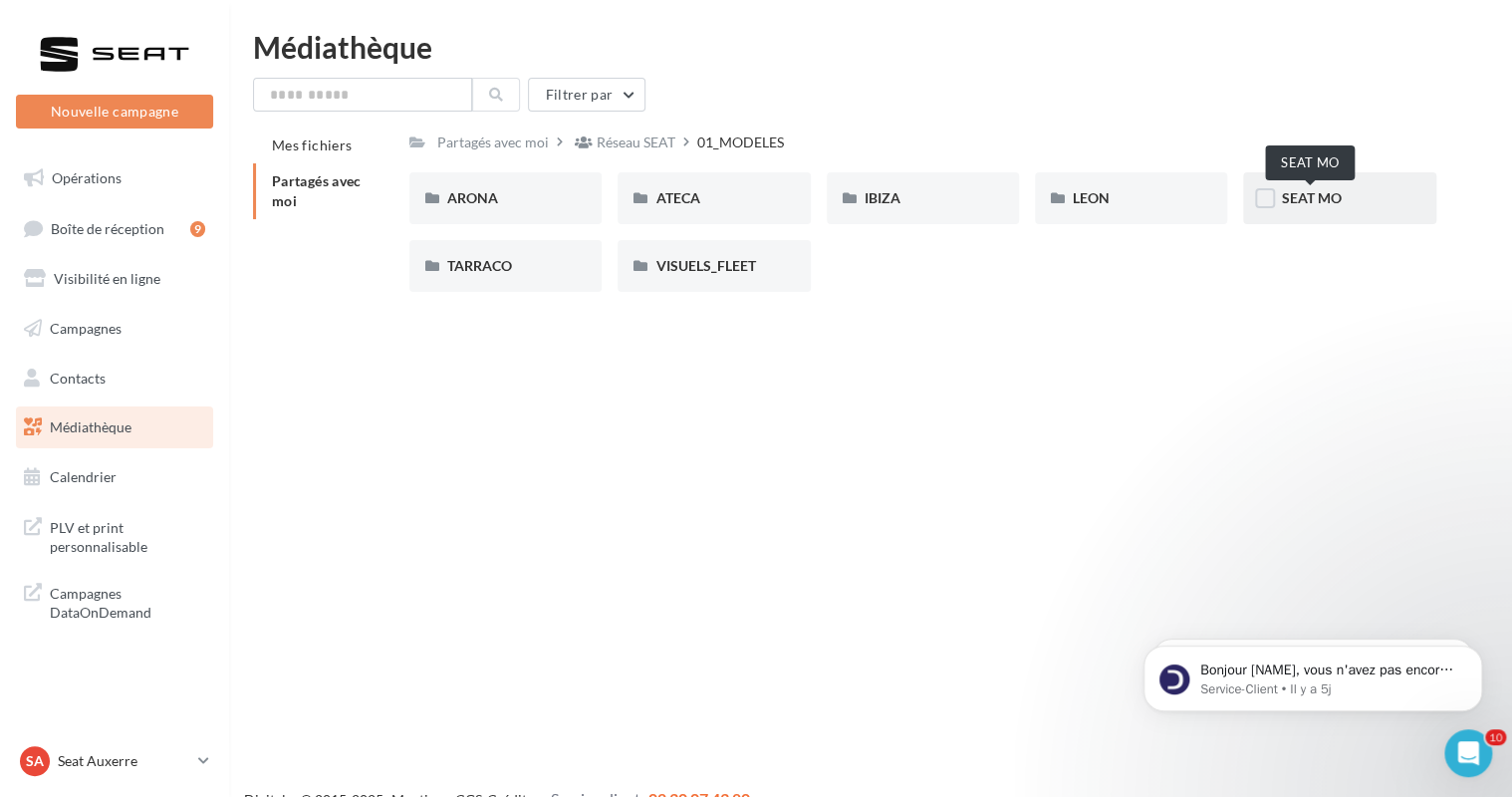 click on "SEAT MO" at bounding box center (1311, 197) 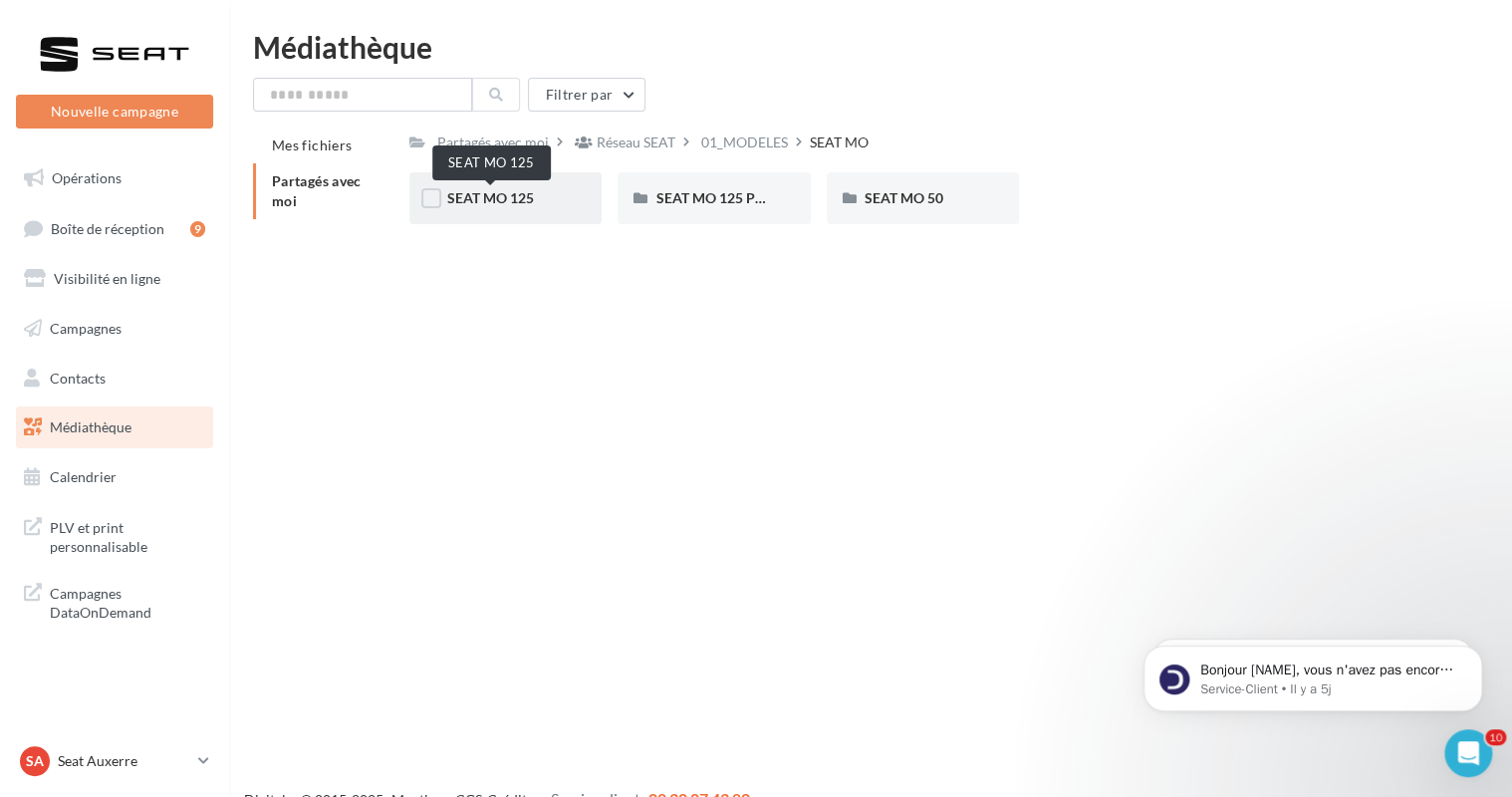 click on "SEAT MO 125" at bounding box center [490, 197] 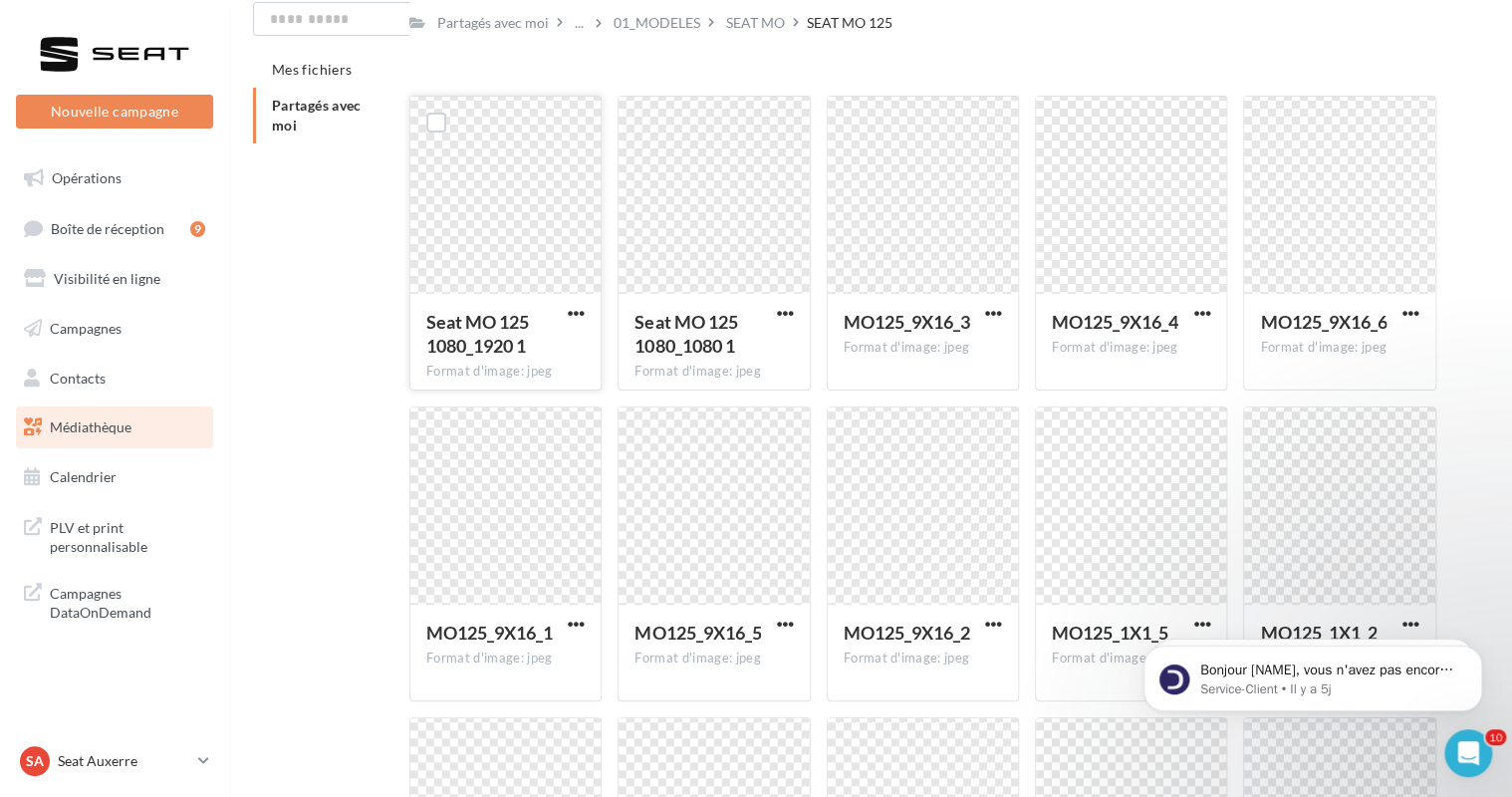 scroll, scrollTop: 0, scrollLeft: 0, axis: both 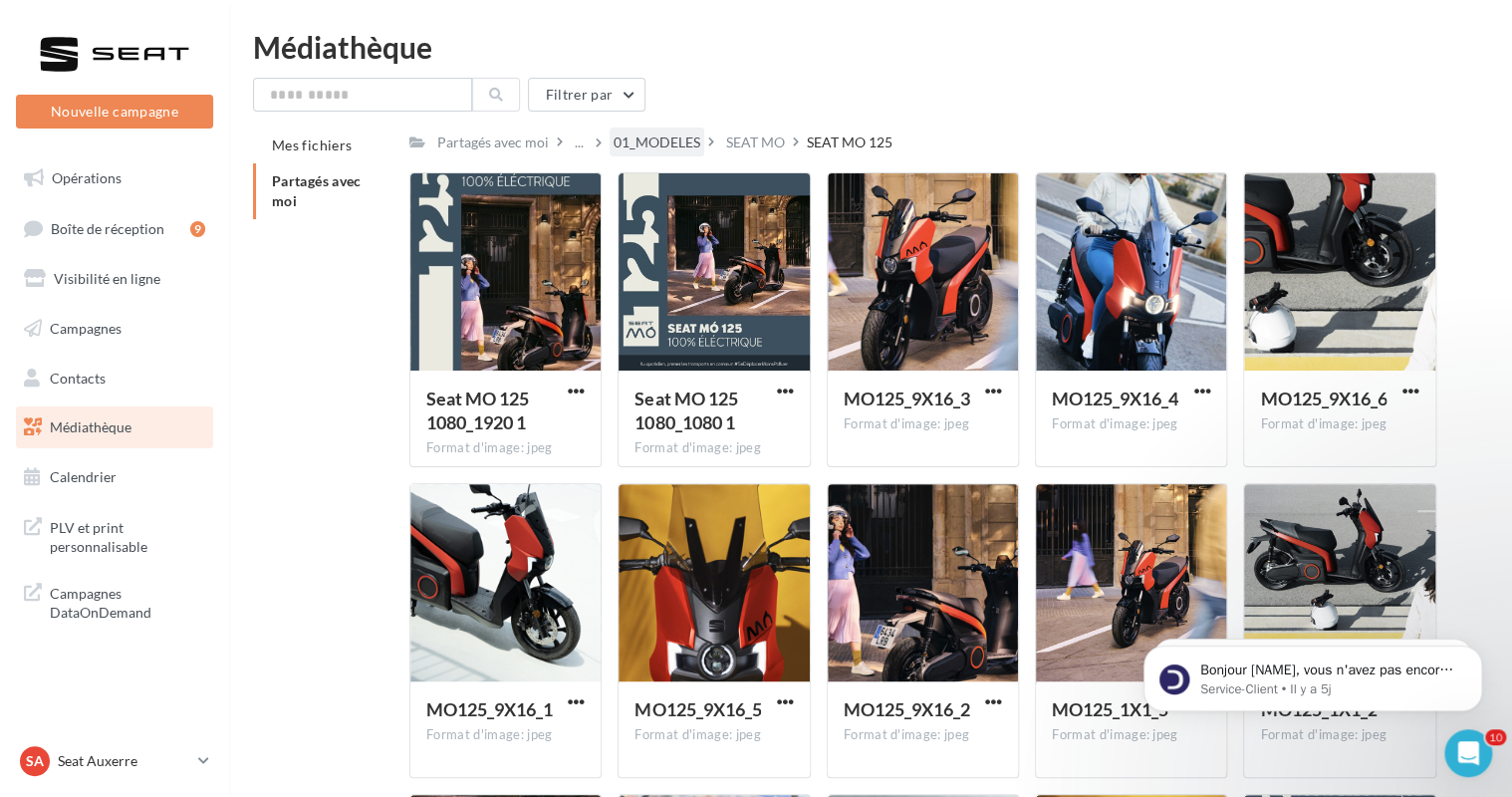 click on "01_MODELES" at bounding box center (656, 142) 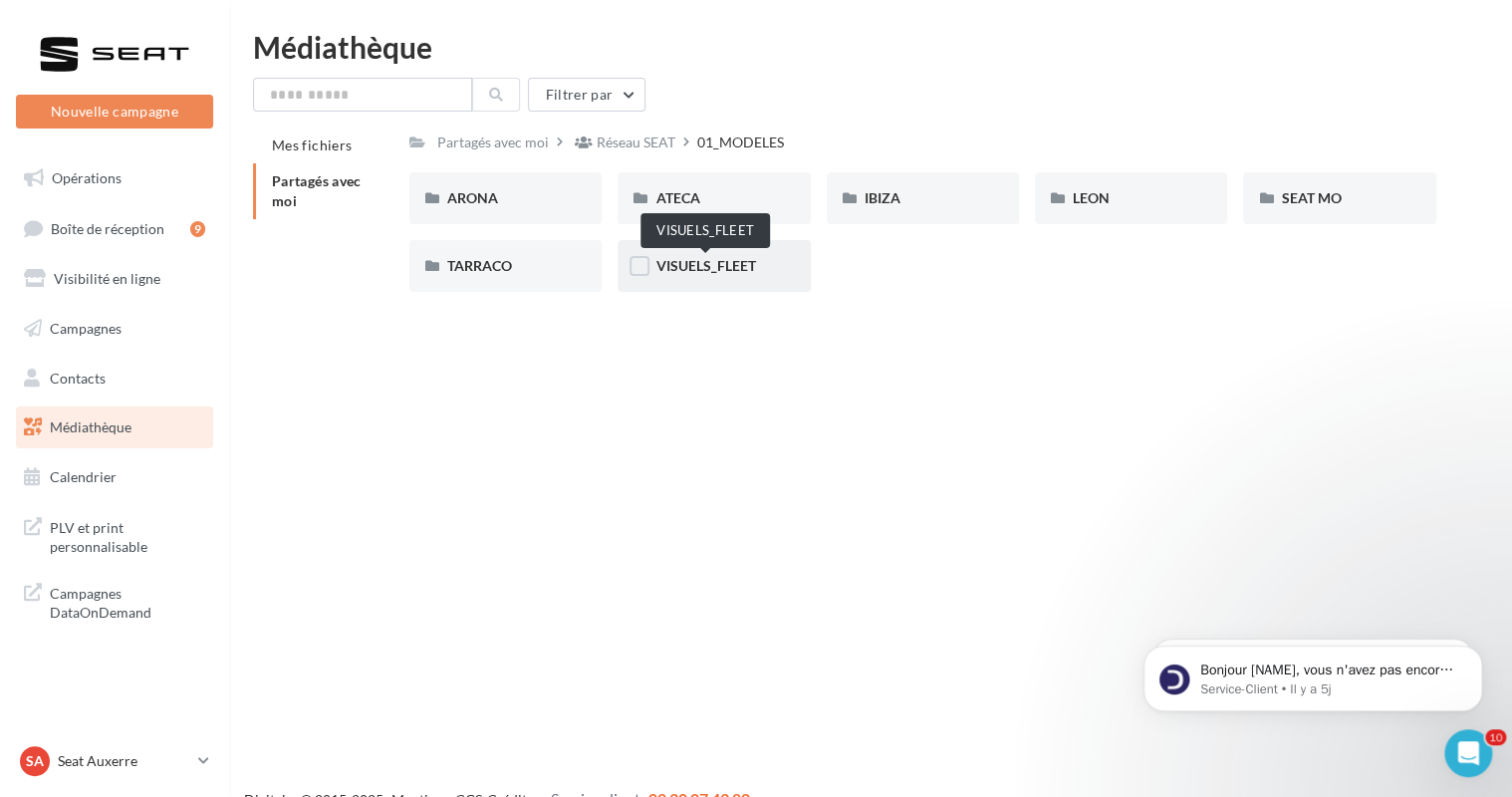 click on "VISUELS_FLEET" at bounding box center [705, 265] 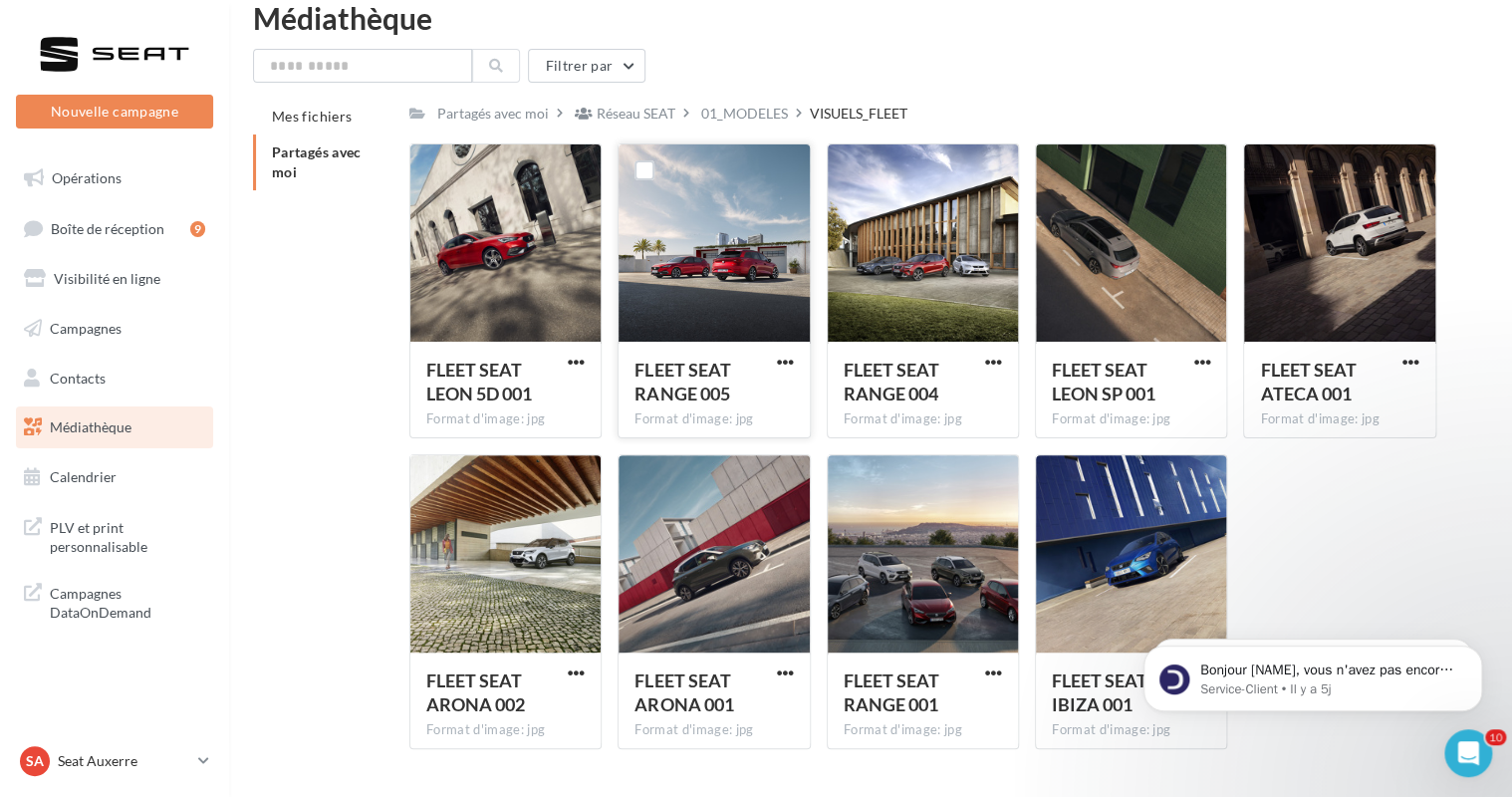 scroll, scrollTop: 0, scrollLeft: 0, axis: both 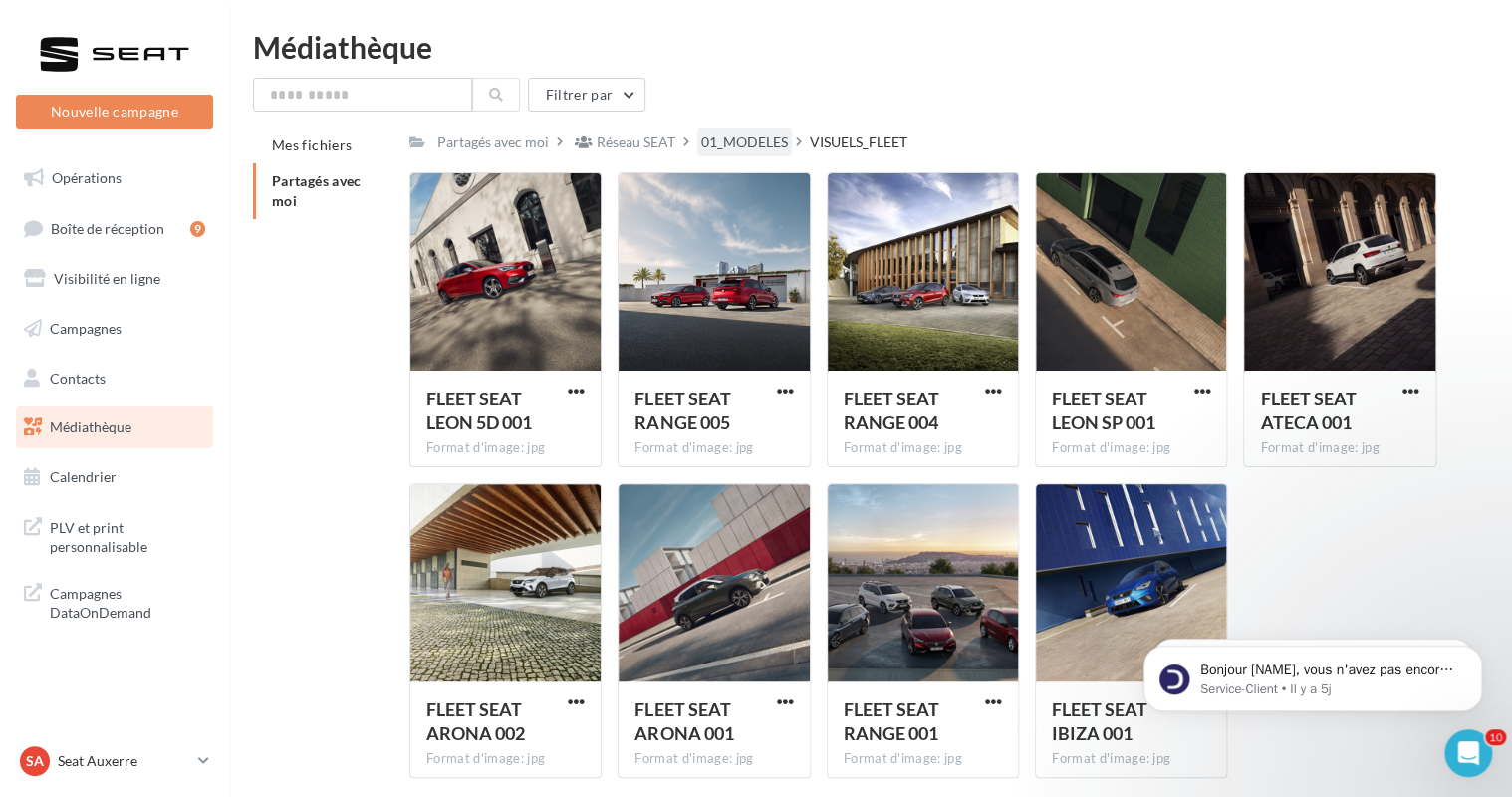 click on "01_MODELES" at bounding box center [744, 142] 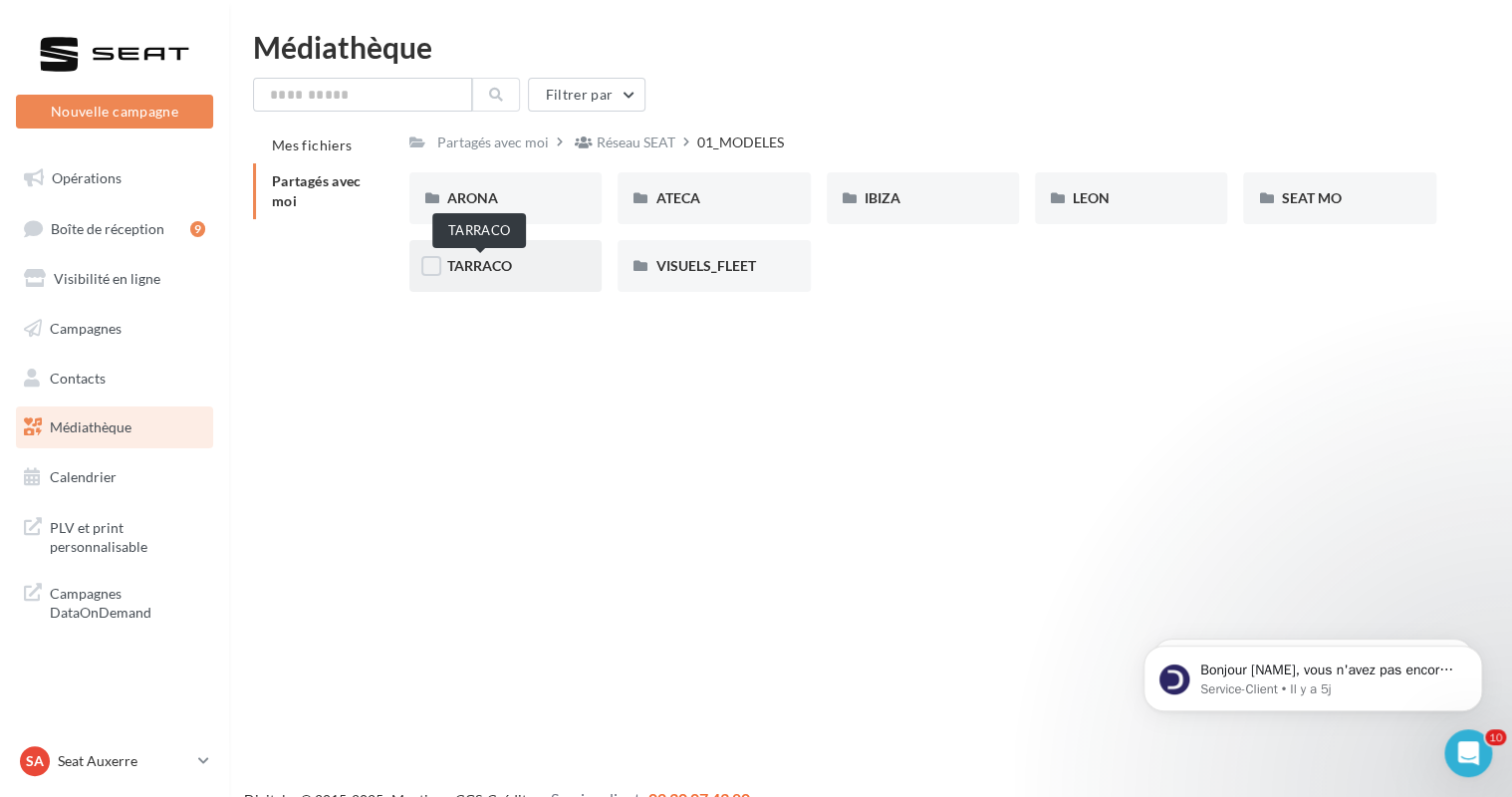 click on "TARRACO" at bounding box center (479, 265) 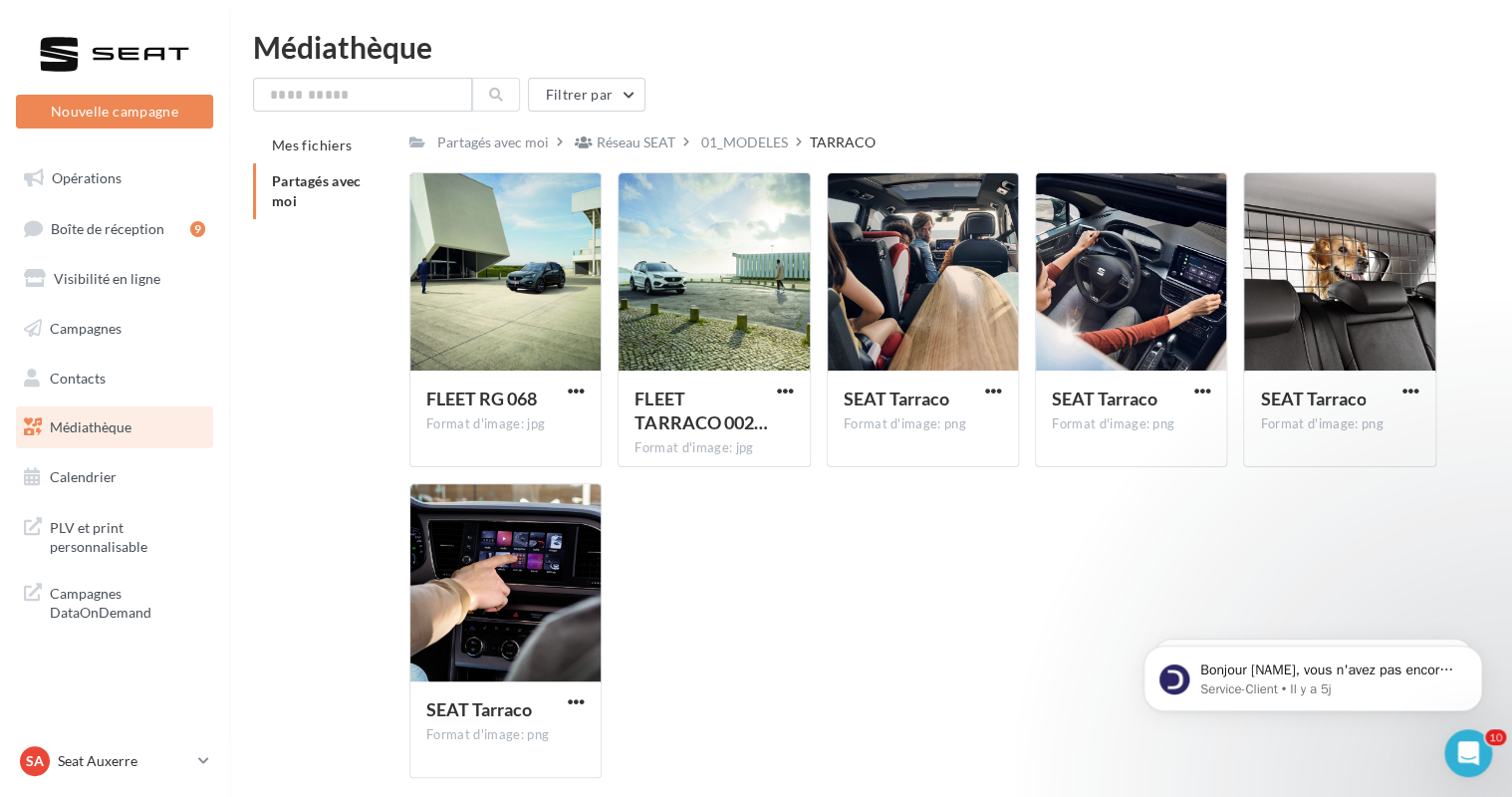 click on "01_MODELES" at bounding box center [744, 142] 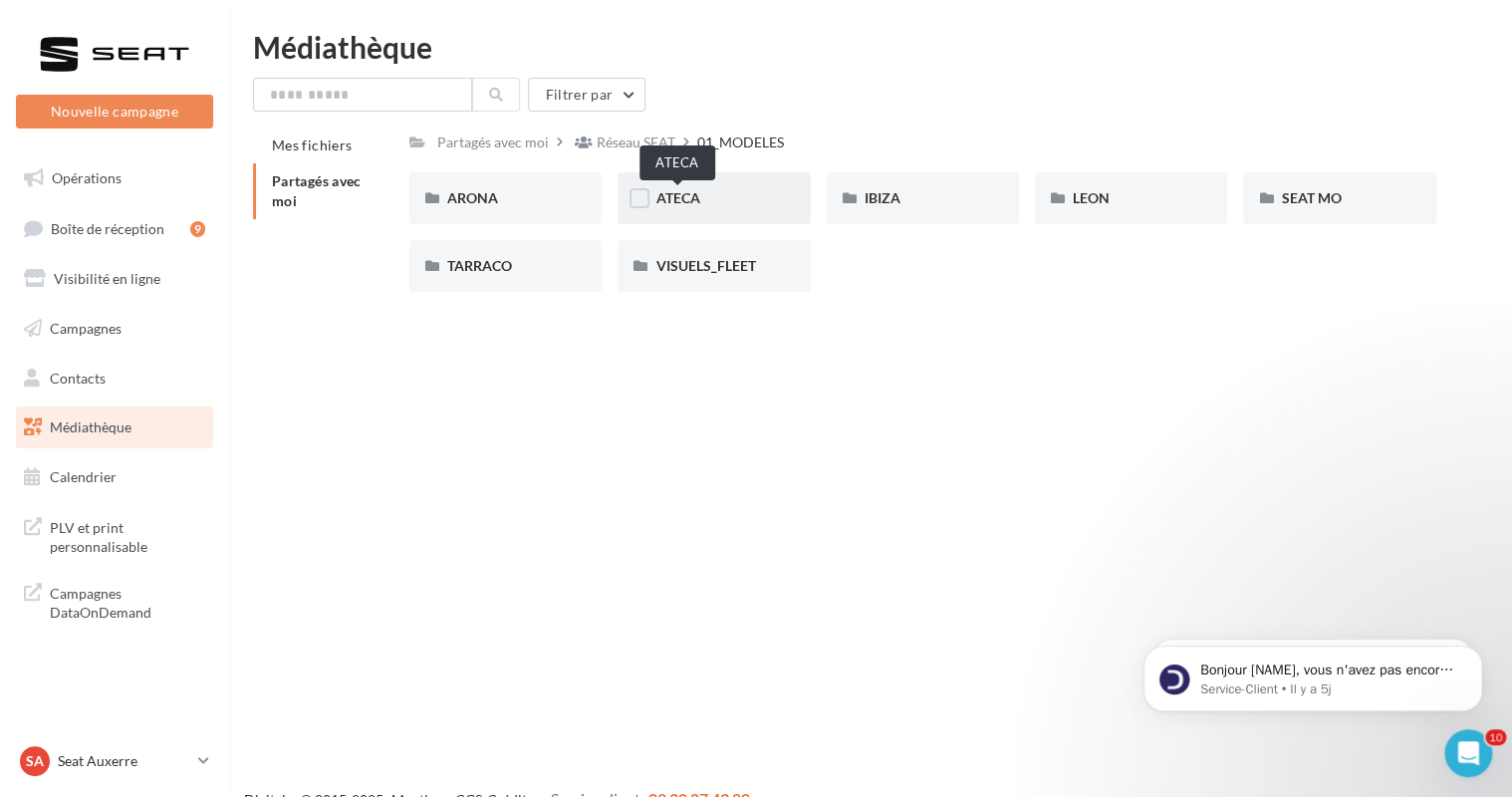 click on "ATECA" at bounding box center (677, 197) 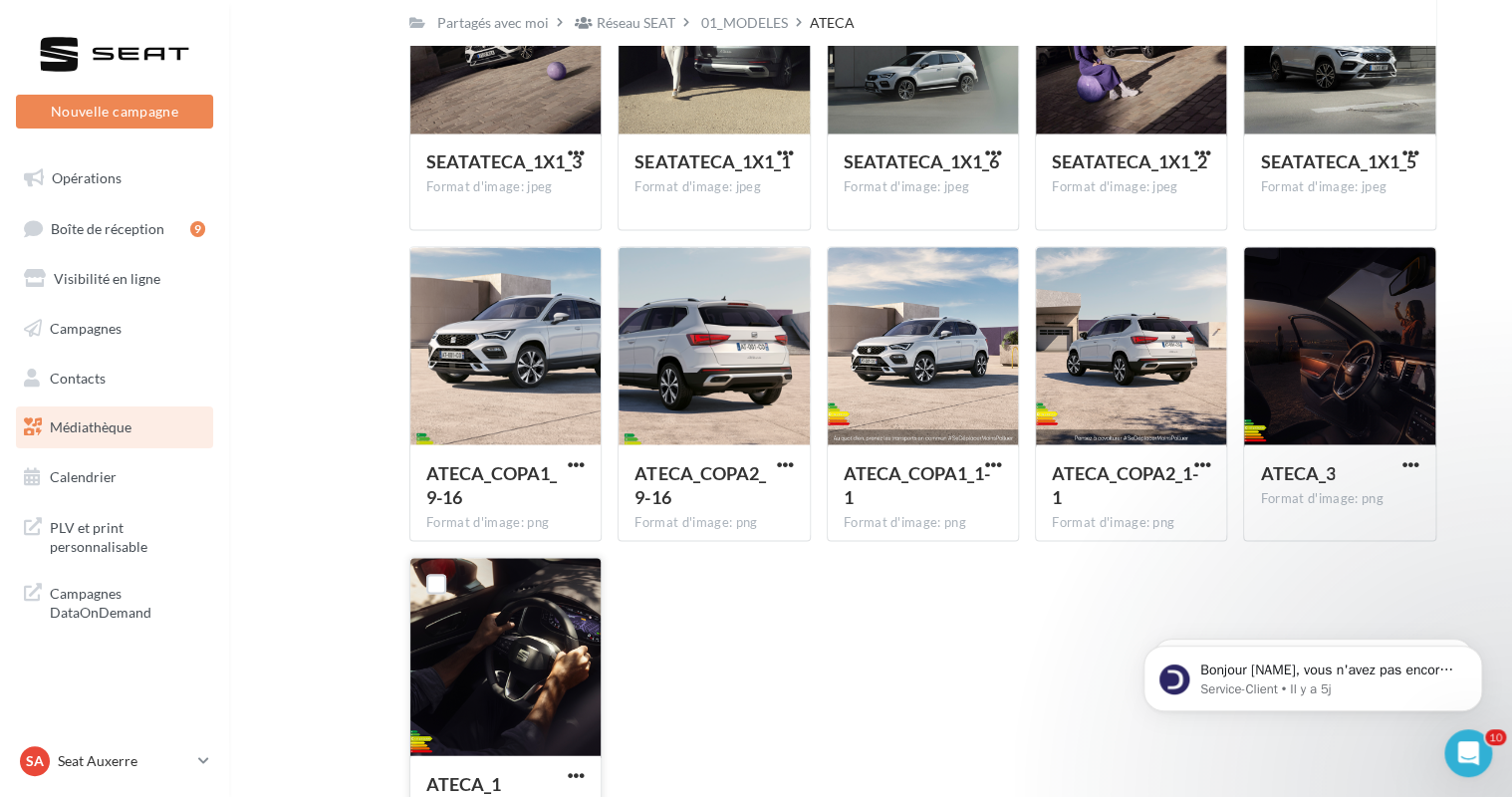 scroll, scrollTop: 1771, scrollLeft: 0, axis: vertical 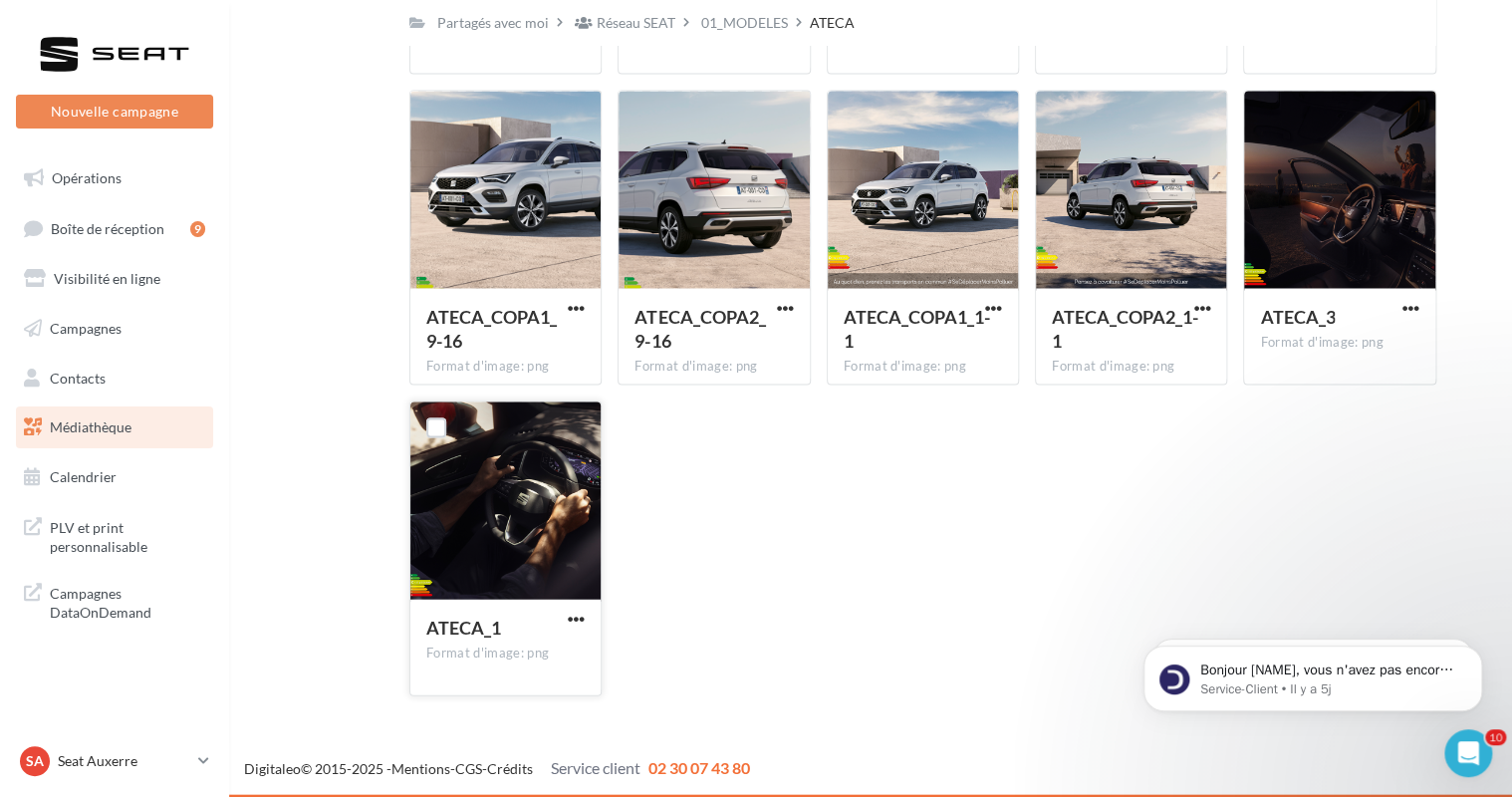 click at bounding box center (505, 501) 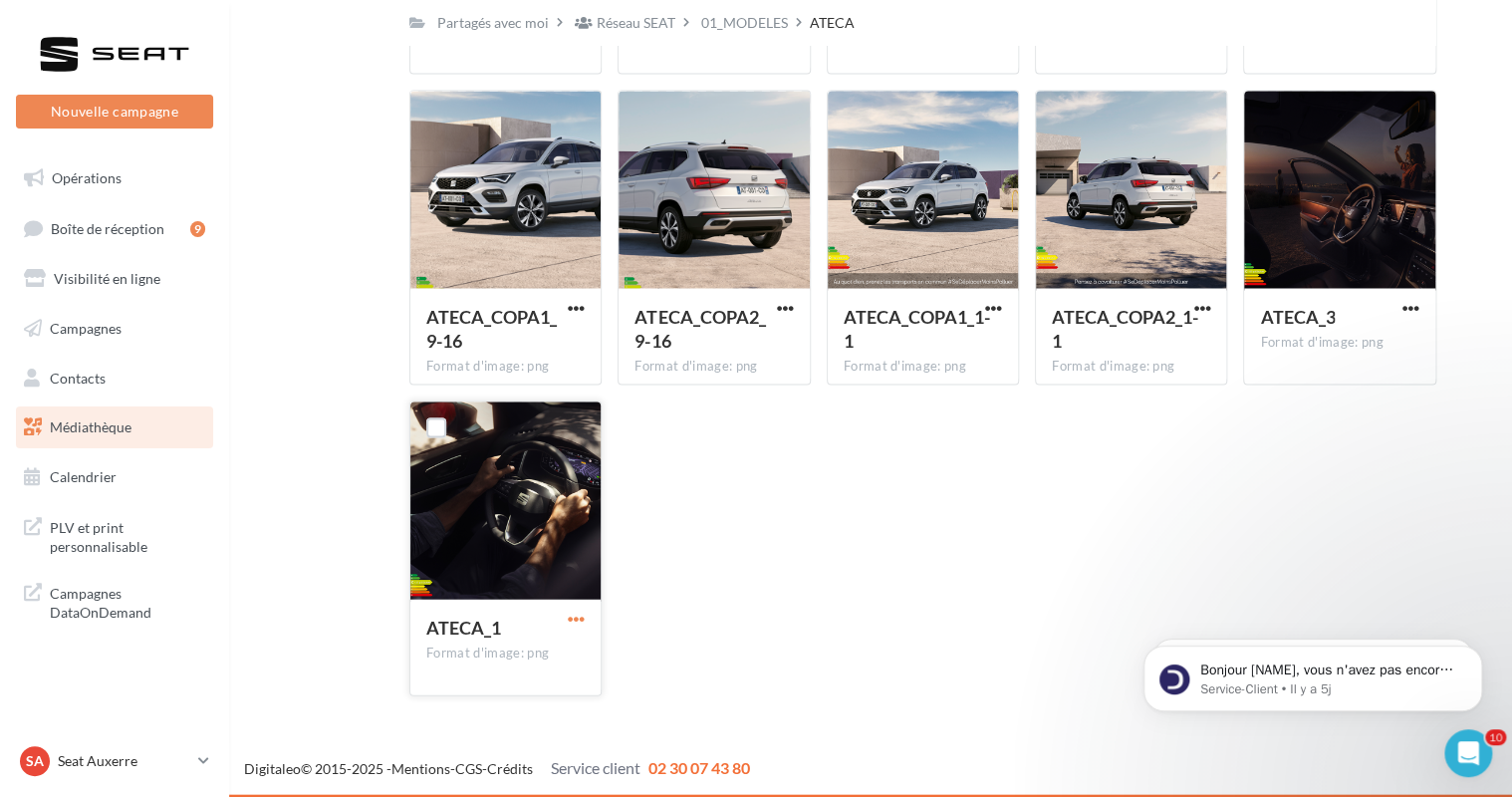 click on "ATECA_1  Format d'image: png" at bounding box center [505, 548] 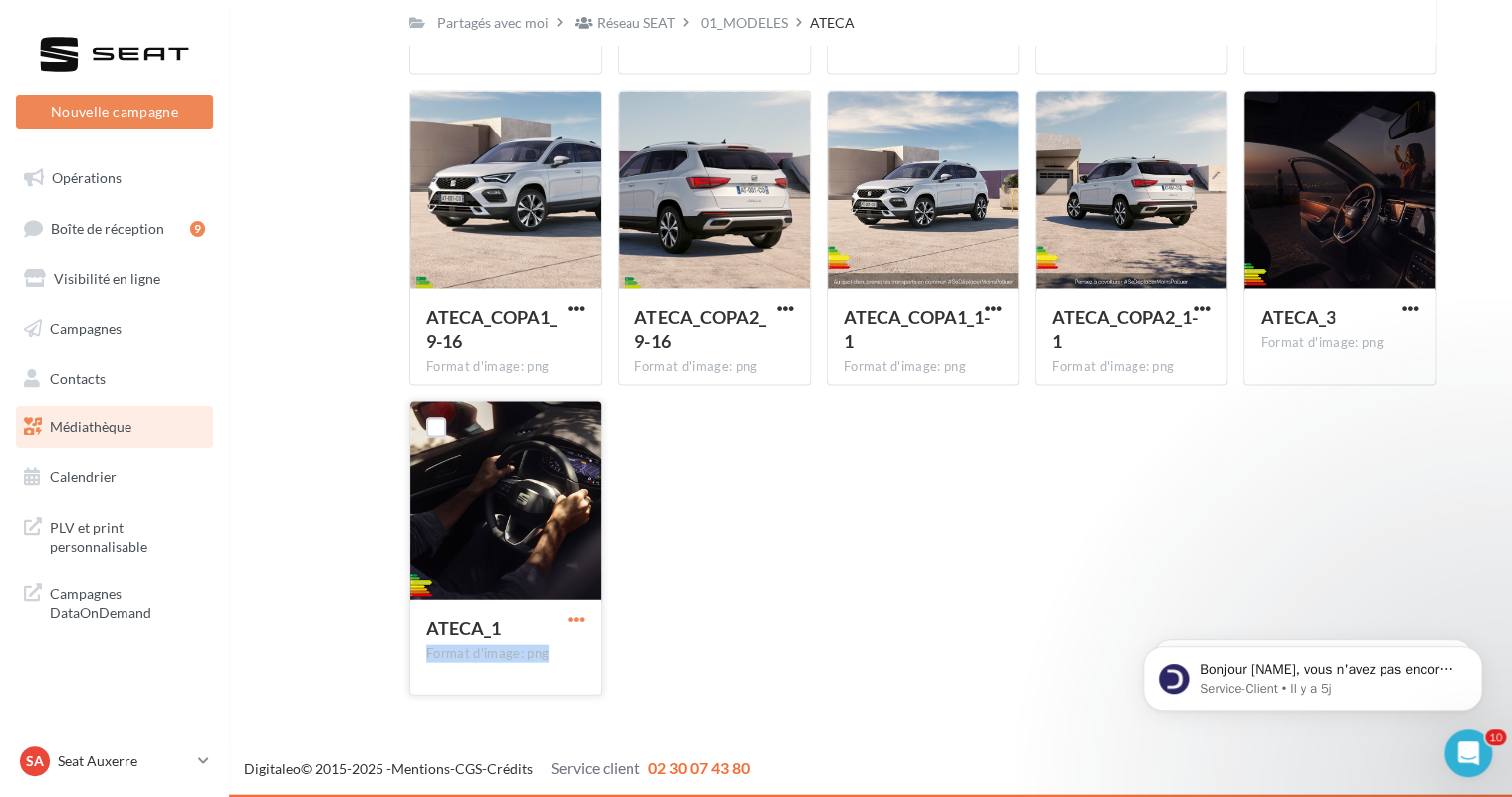 click at bounding box center [576, 618] 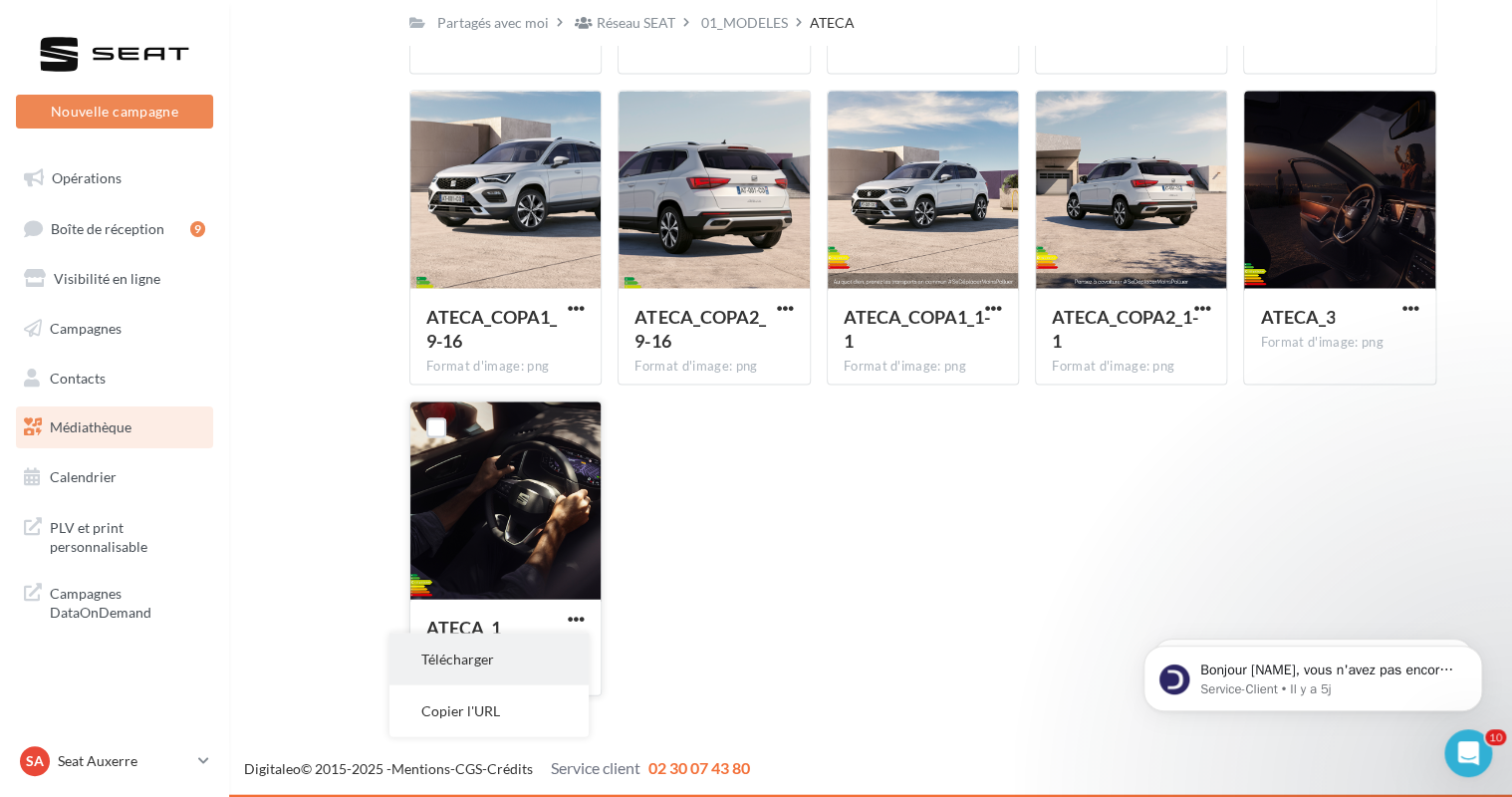 click on "Télécharger" at bounding box center [489, 659] 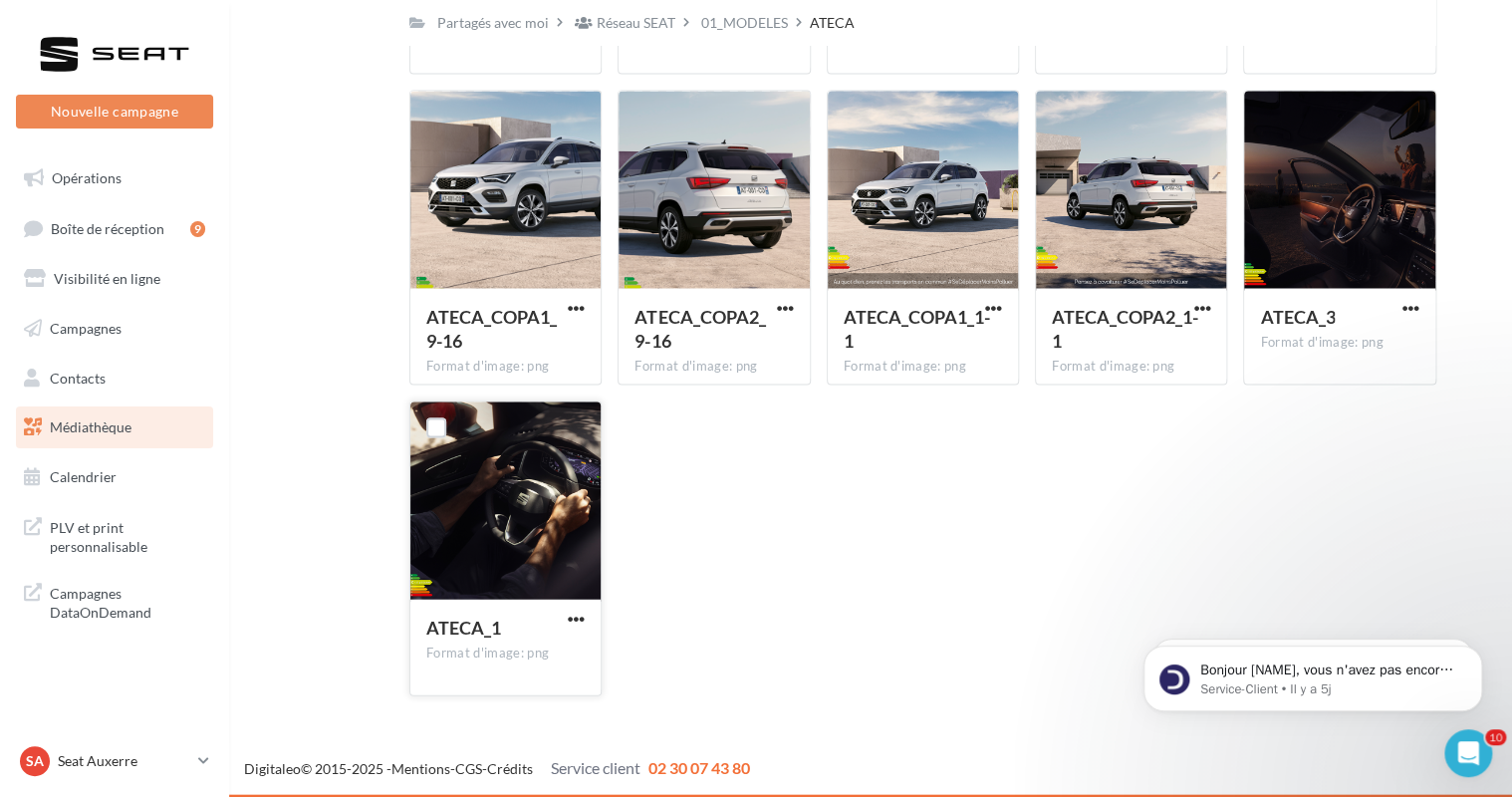click on "ATECA_9X16_3  Format d'image: jpeg                   ATECA_9X16_3
ATECA_9X16_4  Format d'image: jpeg                   ATECA_9X16_4
ATECA_9X16_1  Format d'image: jpeg                   ATECA_9X16_1
ATECA_9X16_2  Format d'image: jpeg                   ATECA_9X16_2
ATECA_1X1_3  Format d'image: jpeg                   ATECA_1X1_3
ATECA_1X1_1  Format d'image: jpeg                   ATECA_1X1_1
ATECA_1X1_4  Format d'image: jpeg                   ATECA_1X1_4
ATECA_1X1_2" at bounding box center (930, -377) 